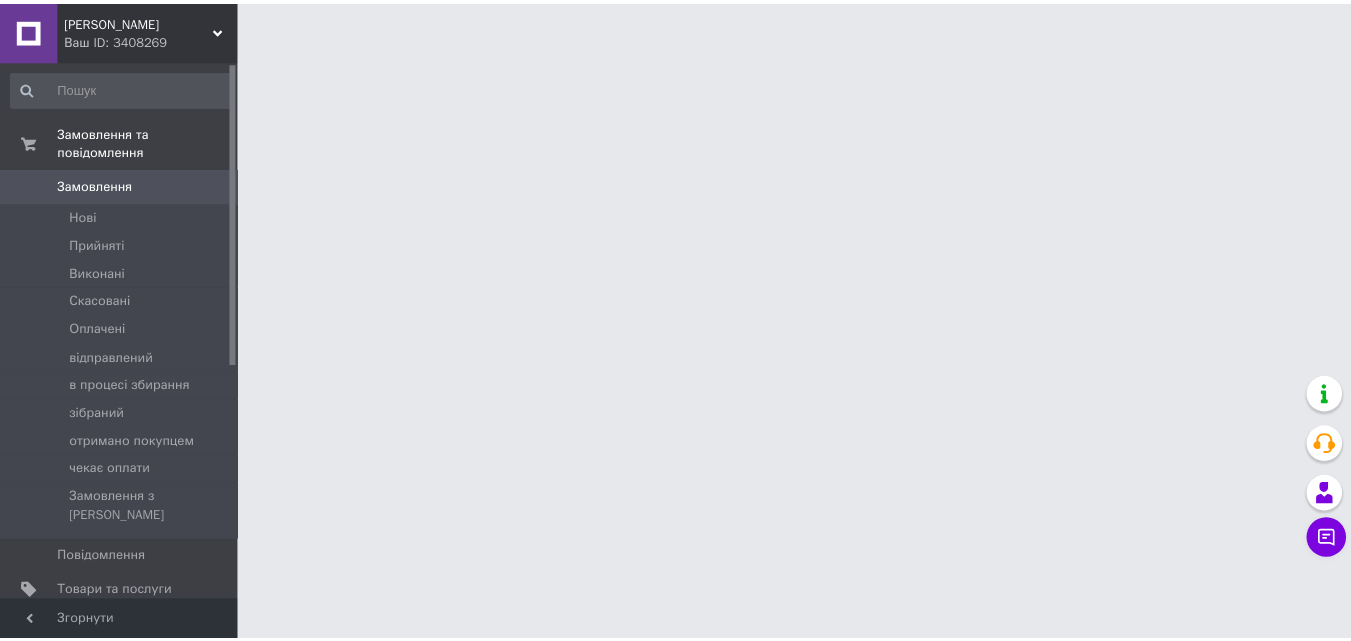scroll, scrollTop: 0, scrollLeft: 0, axis: both 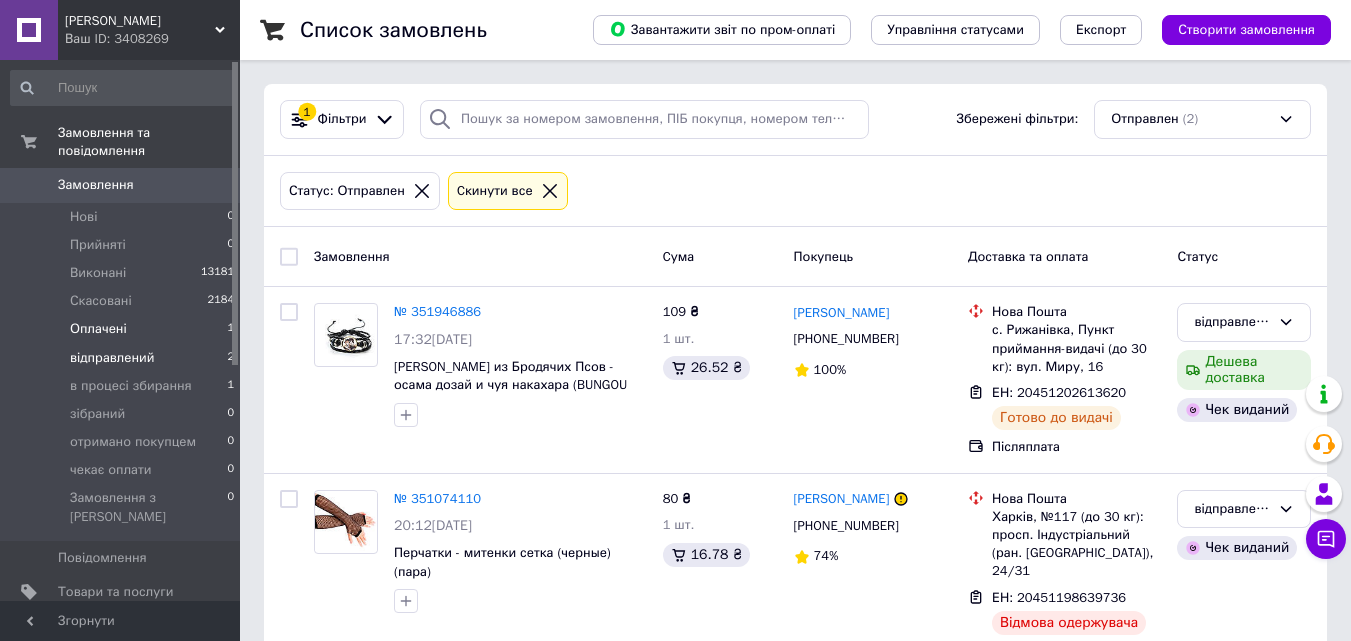 click on "Оплачені" at bounding box center (98, 329) 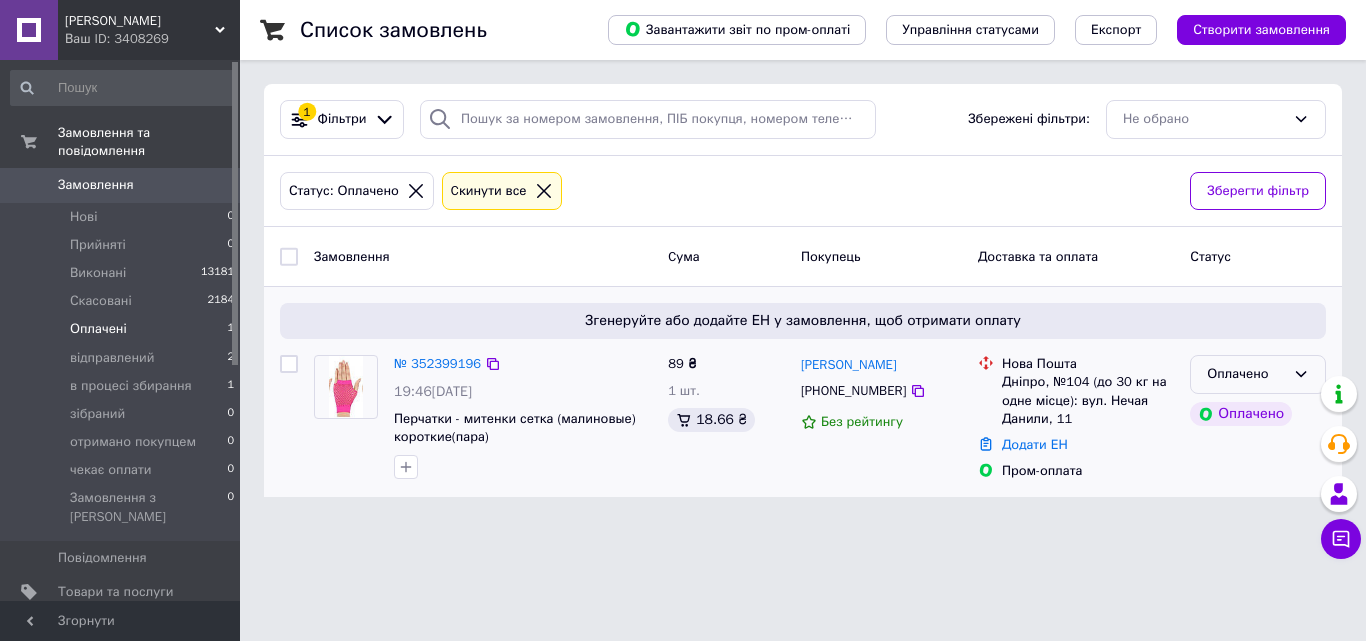 click on "Оплачено" at bounding box center [1246, 374] 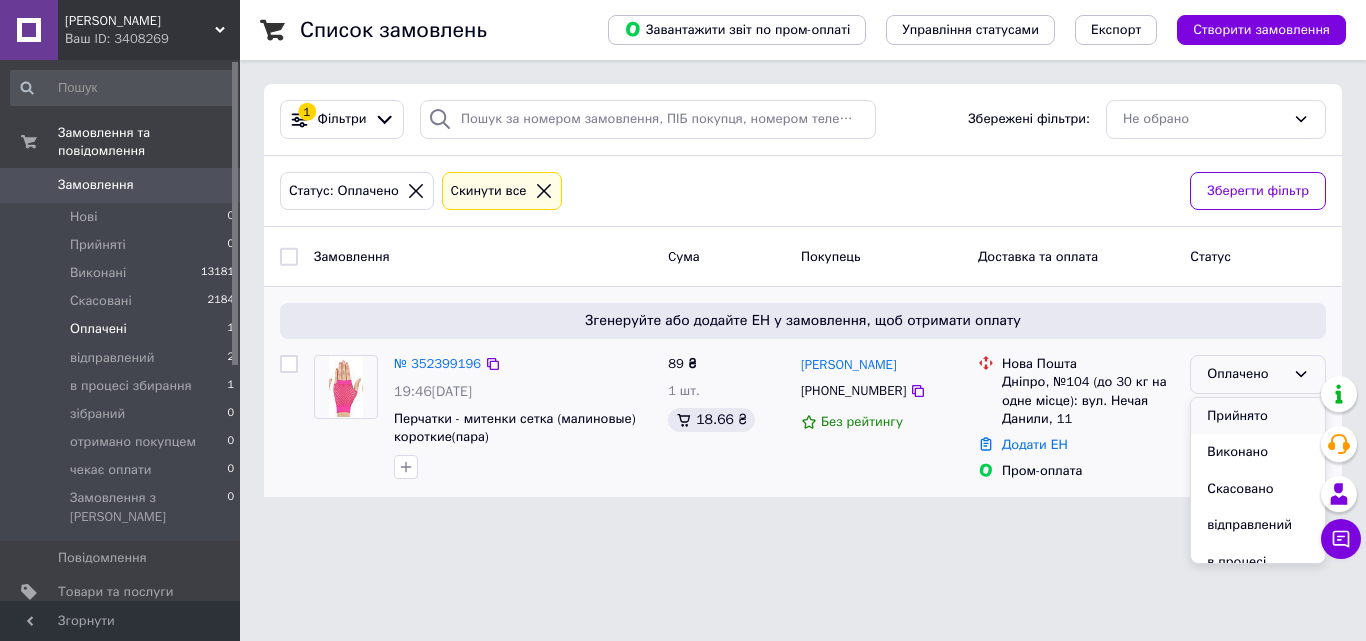 click on "Прийнято" at bounding box center [1258, 416] 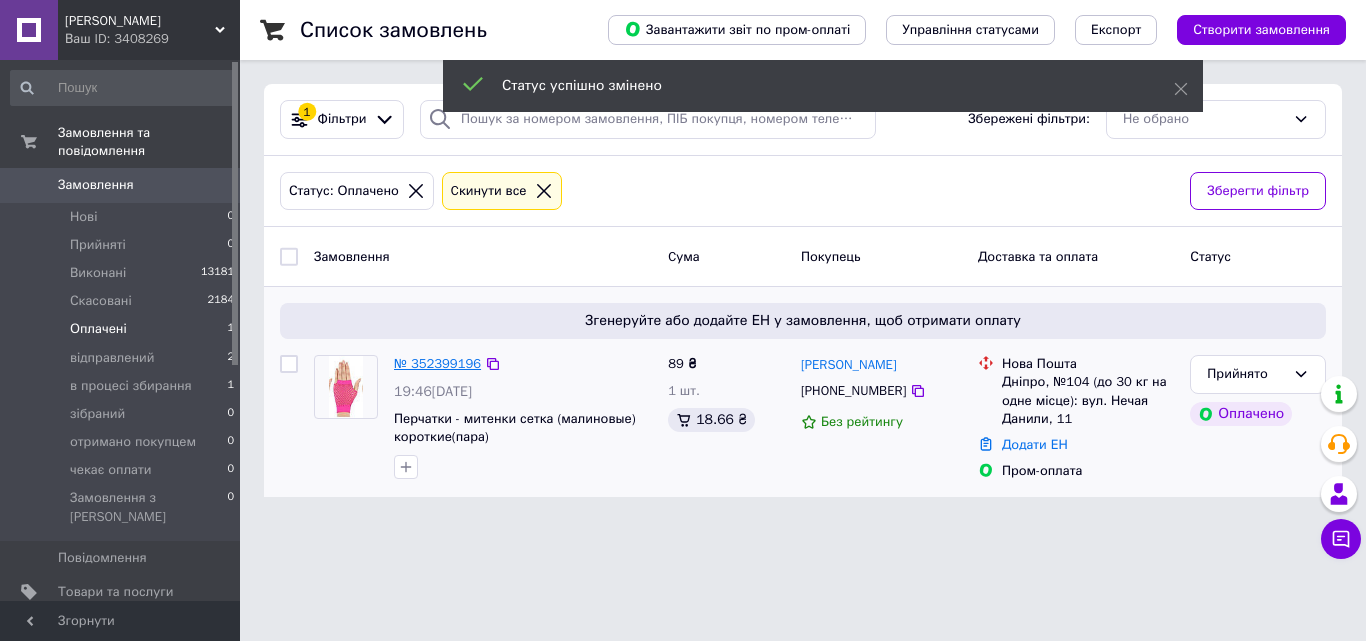 click on "№ 352399196" at bounding box center (437, 363) 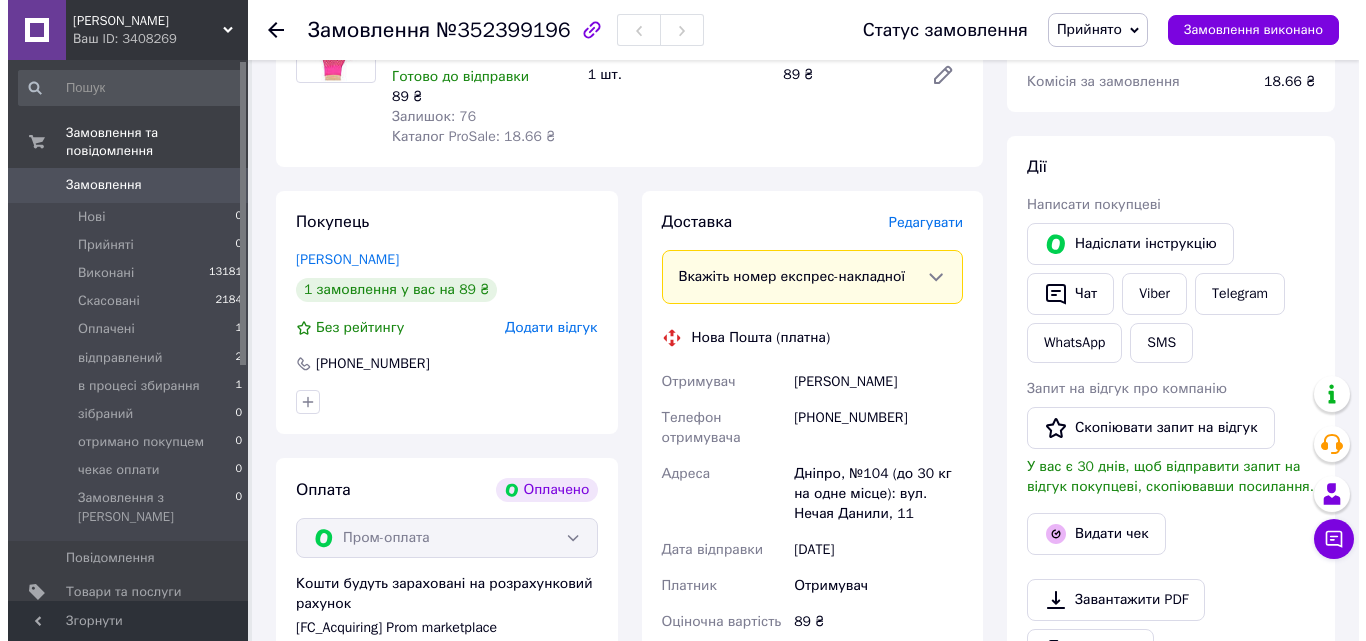 scroll, scrollTop: 289, scrollLeft: 0, axis: vertical 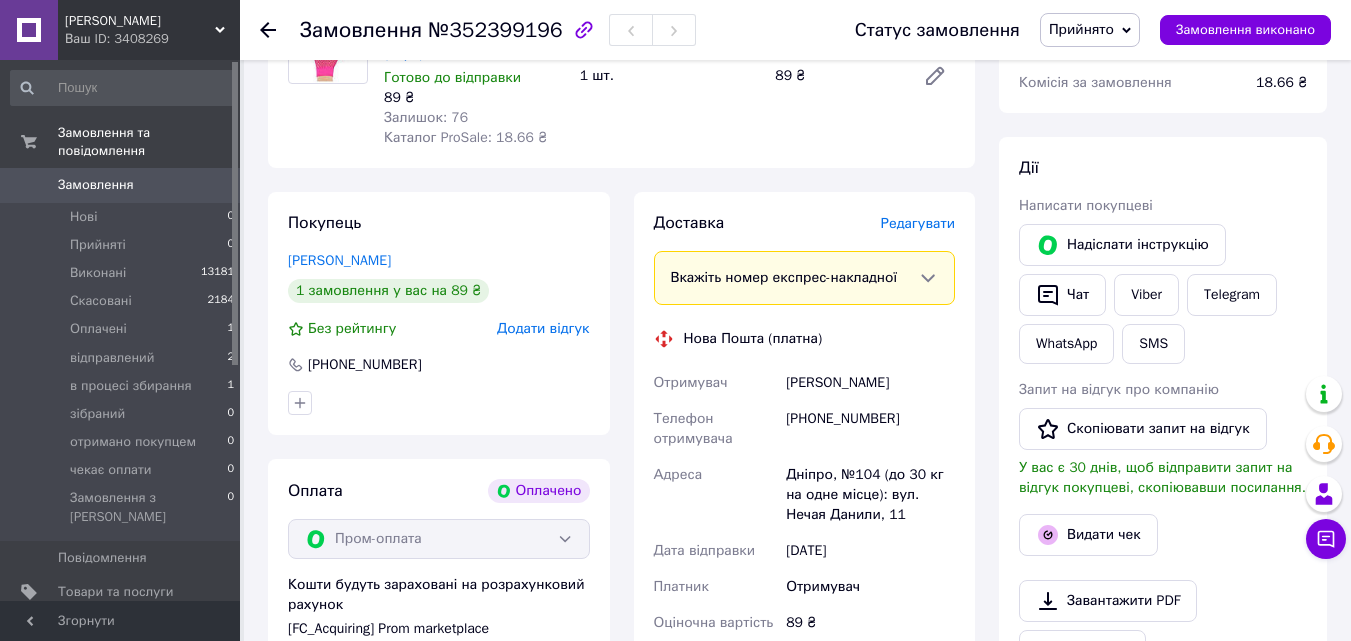 click on "Редагувати" at bounding box center [918, 223] 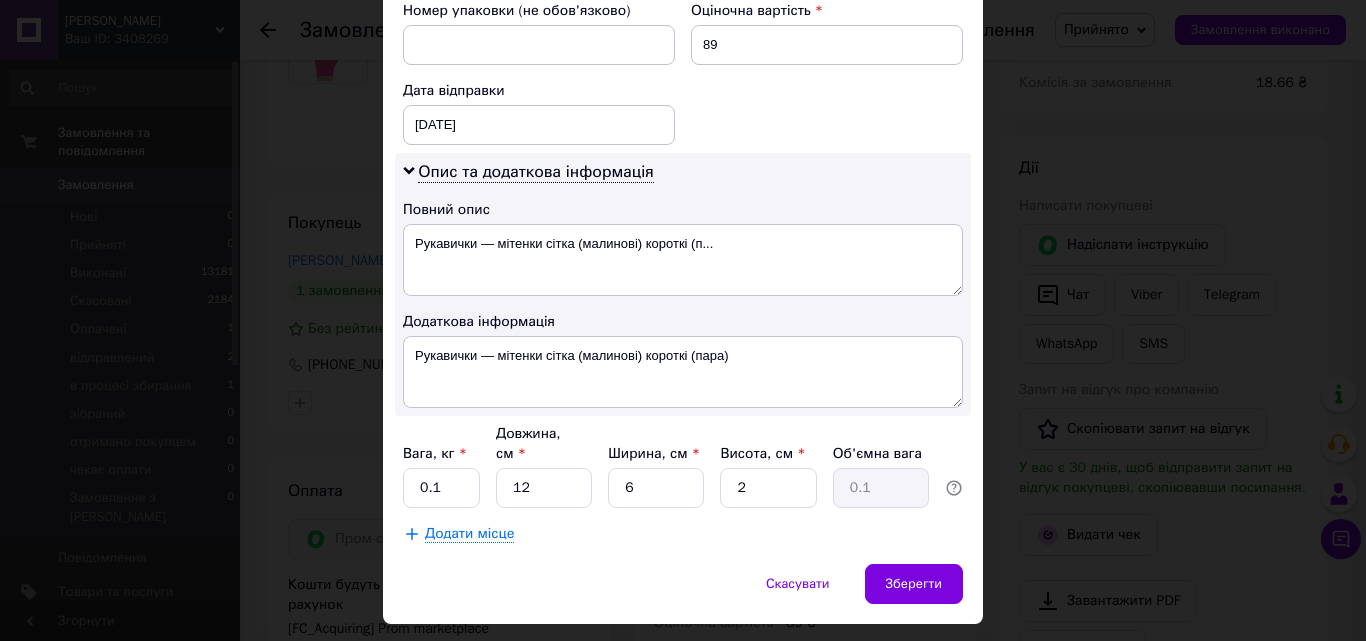 scroll, scrollTop: 911, scrollLeft: 0, axis: vertical 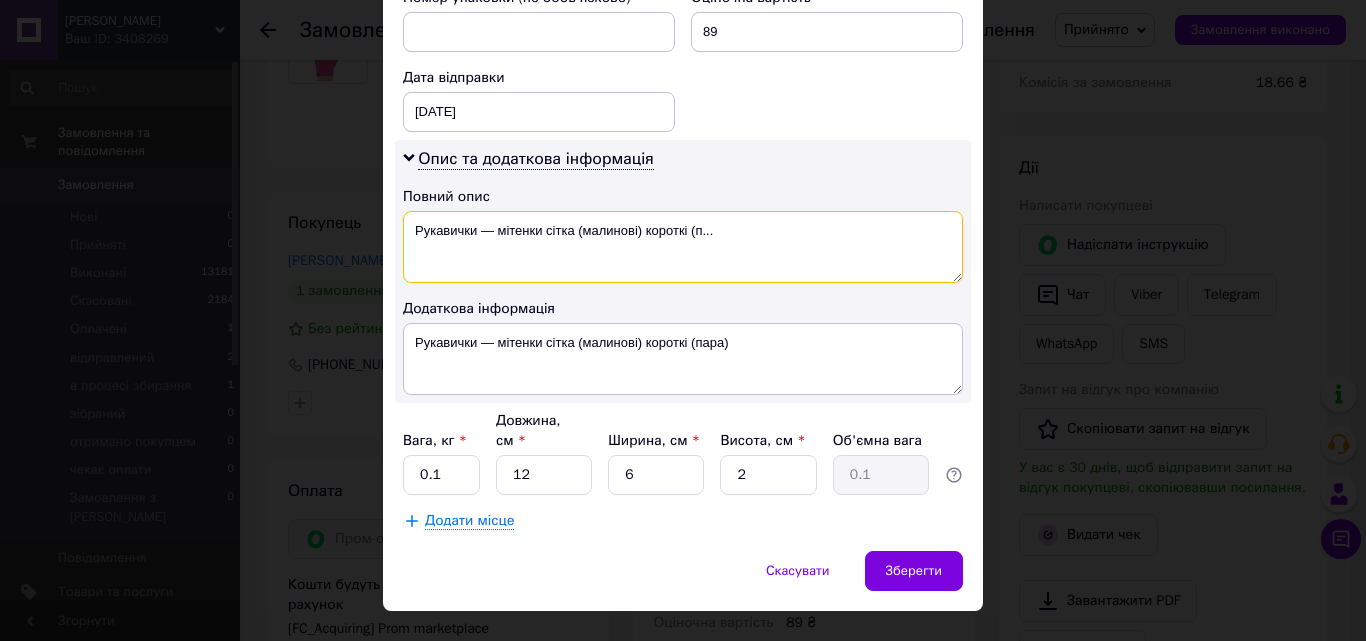 click on "Рукавички — мітенки сітка (малинові) короткі (п..." at bounding box center (683, 247) 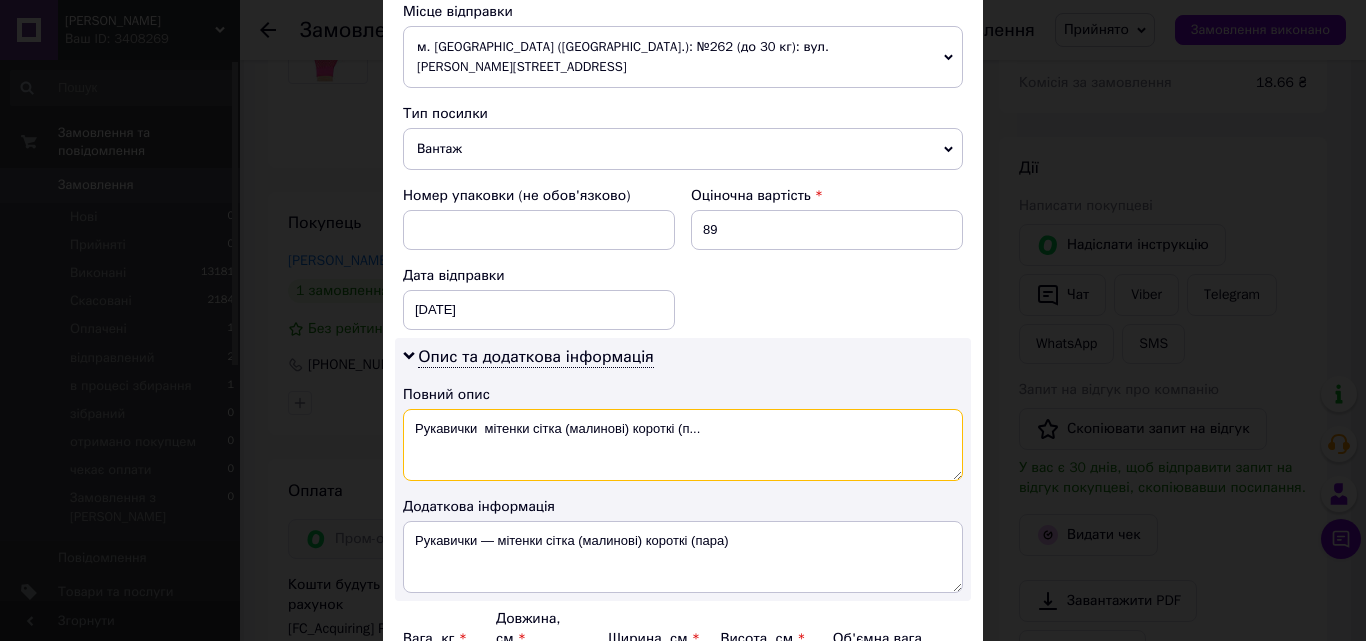 scroll, scrollTop: 711, scrollLeft: 0, axis: vertical 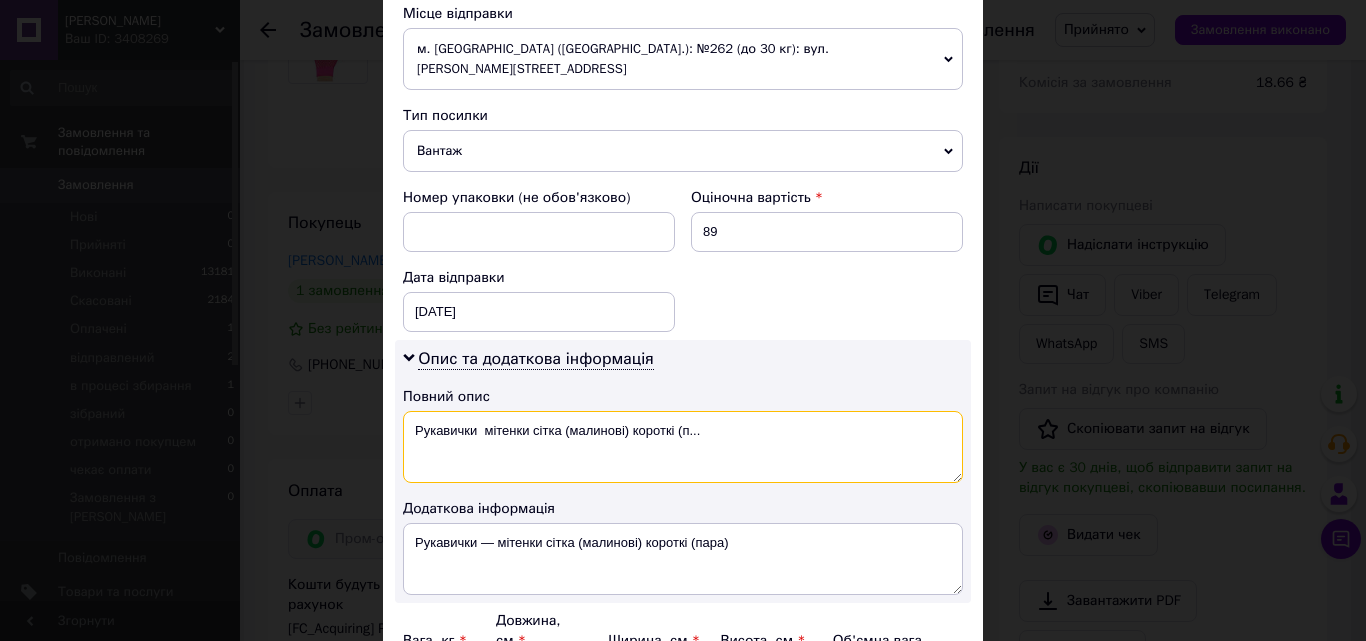 type on "Рукавички  мітенки сітка (малинові) короткі (п..." 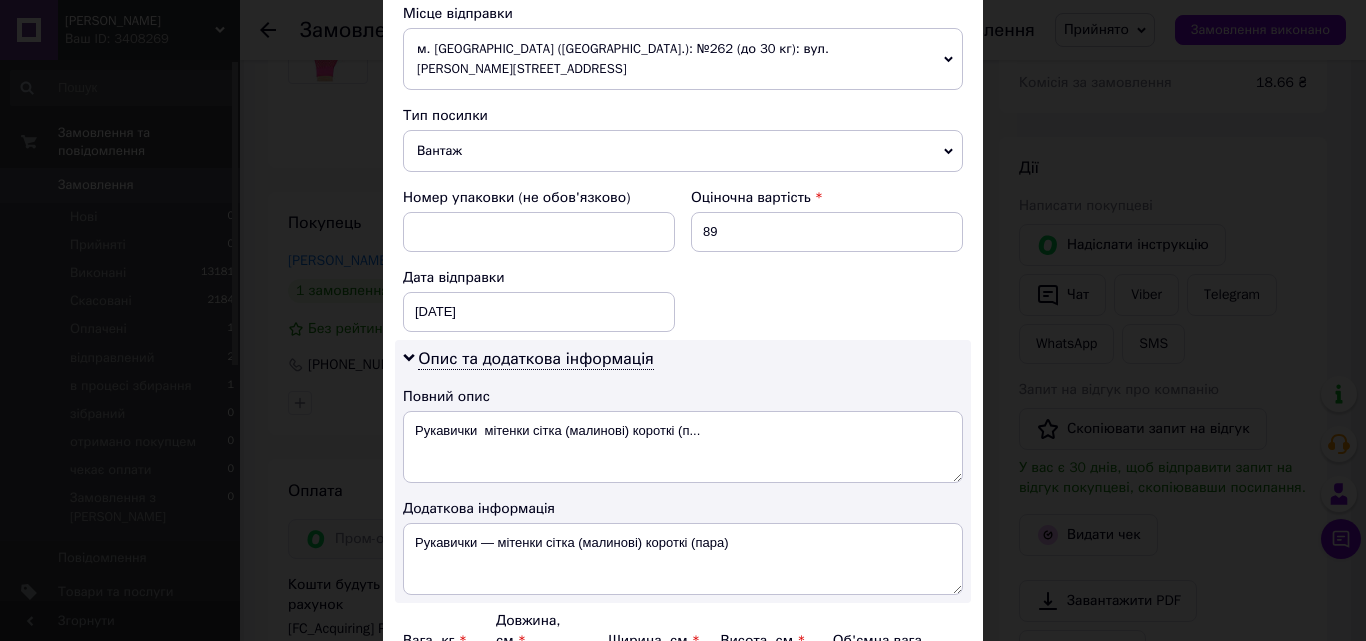click on "Вантаж" at bounding box center [683, 151] 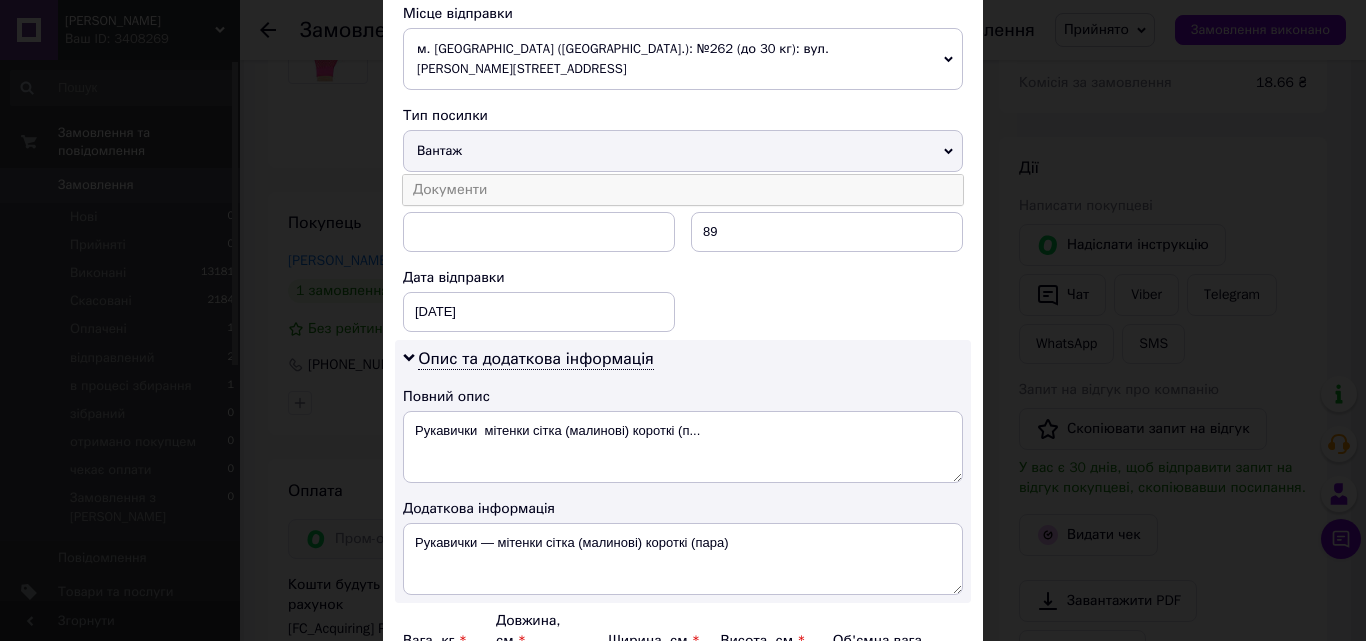 click on "Документи" at bounding box center [683, 190] 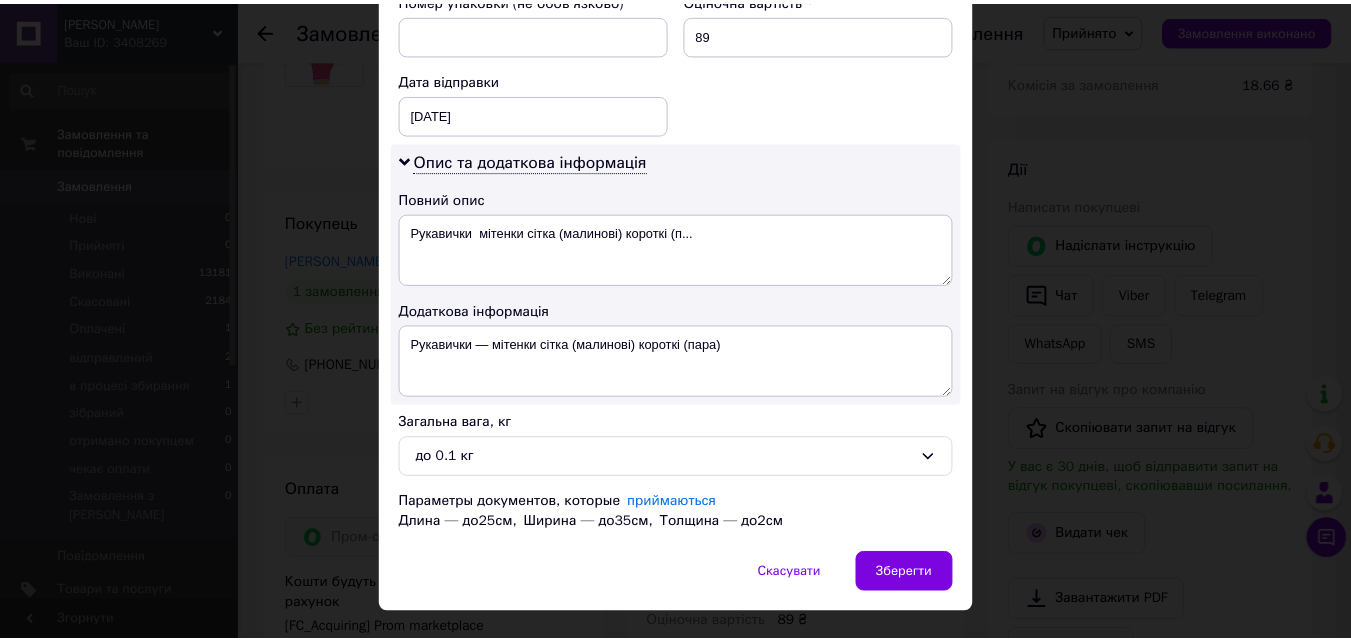 scroll, scrollTop: 931, scrollLeft: 0, axis: vertical 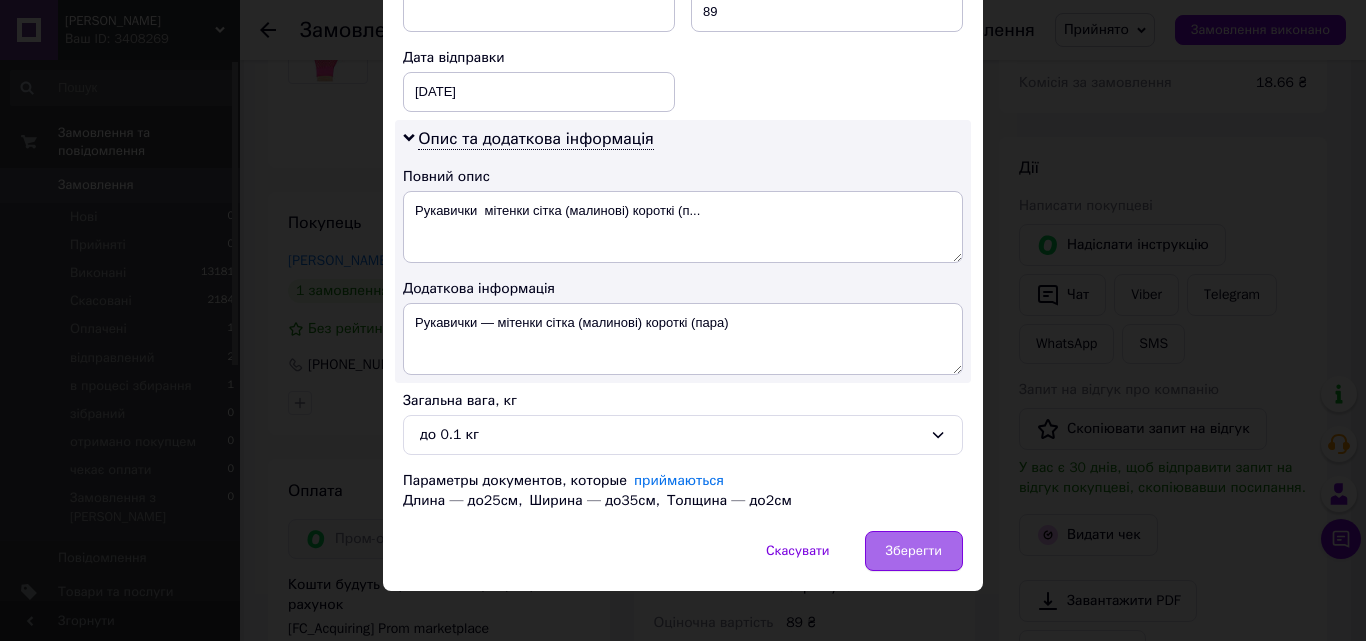 click on "Зберегти" at bounding box center (914, 551) 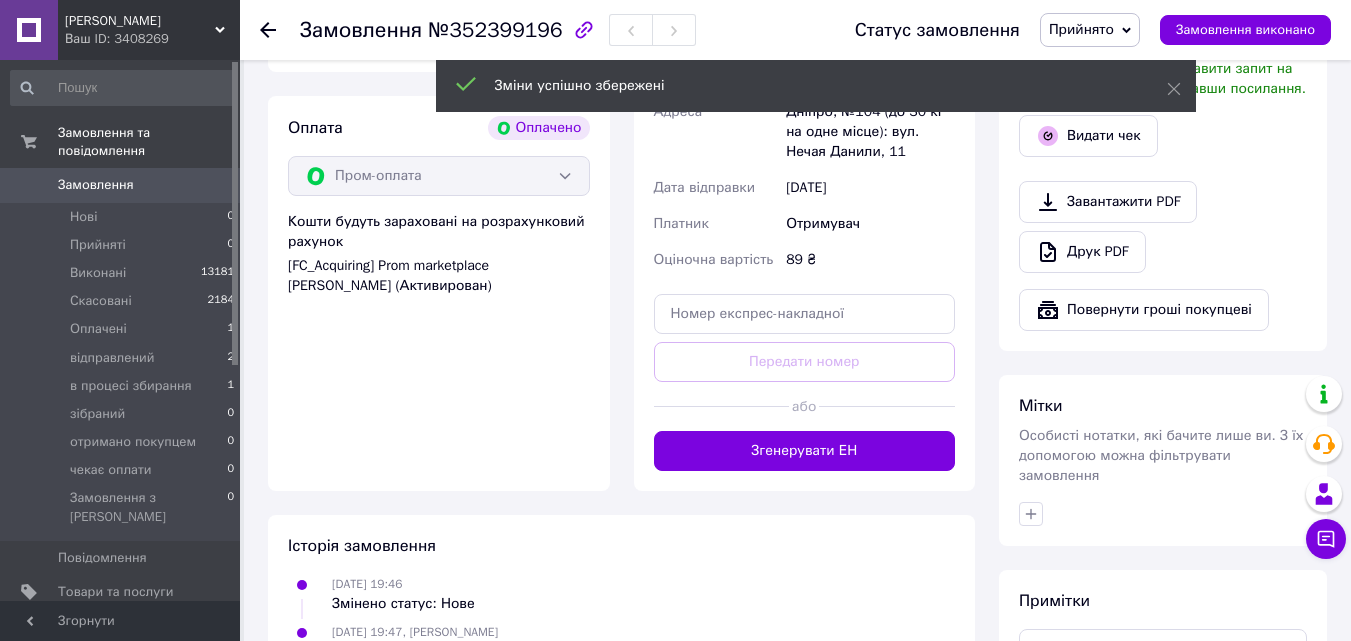 scroll, scrollTop: 689, scrollLeft: 0, axis: vertical 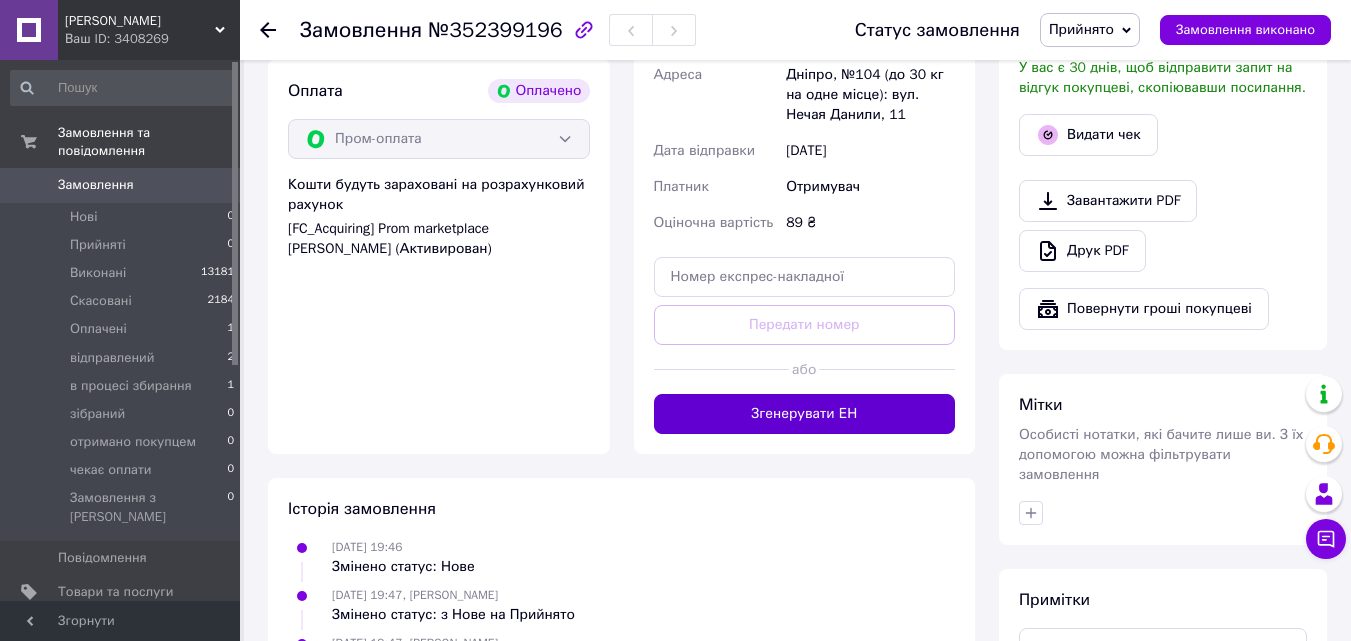 click on "Згенерувати ЕН" at bounding box center (805, 414) 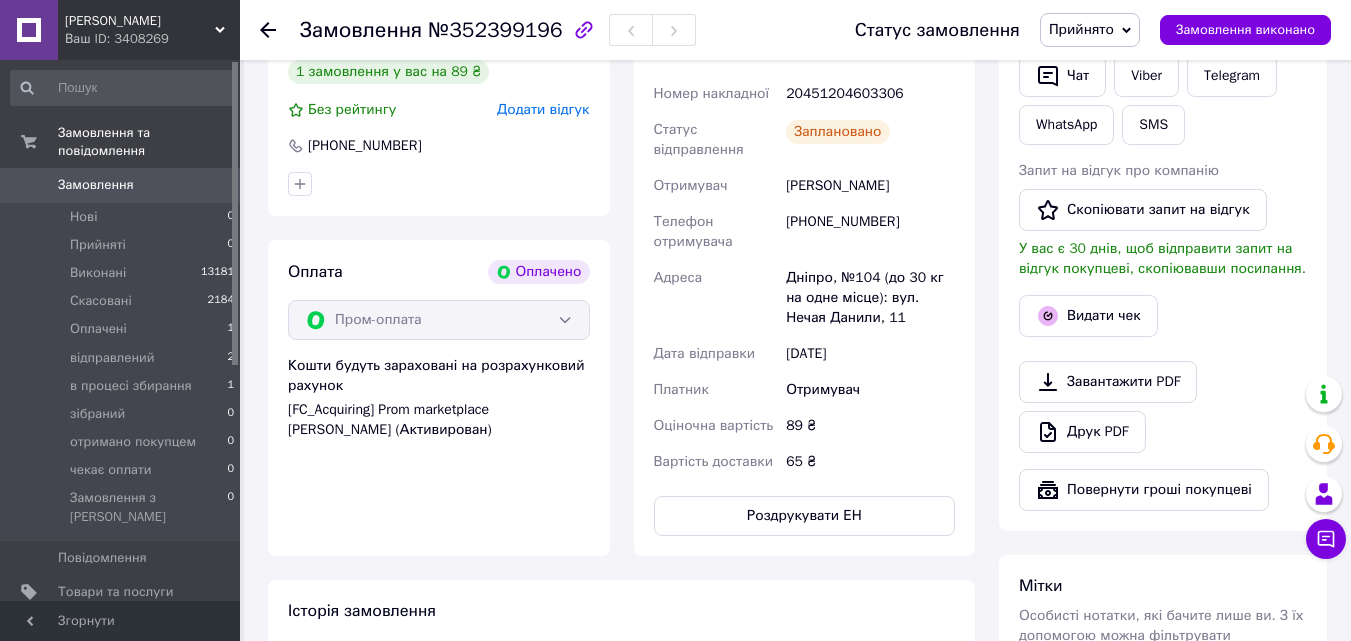 scroll, scrollTop: 489, scrollLeft: 0, axis: vertical 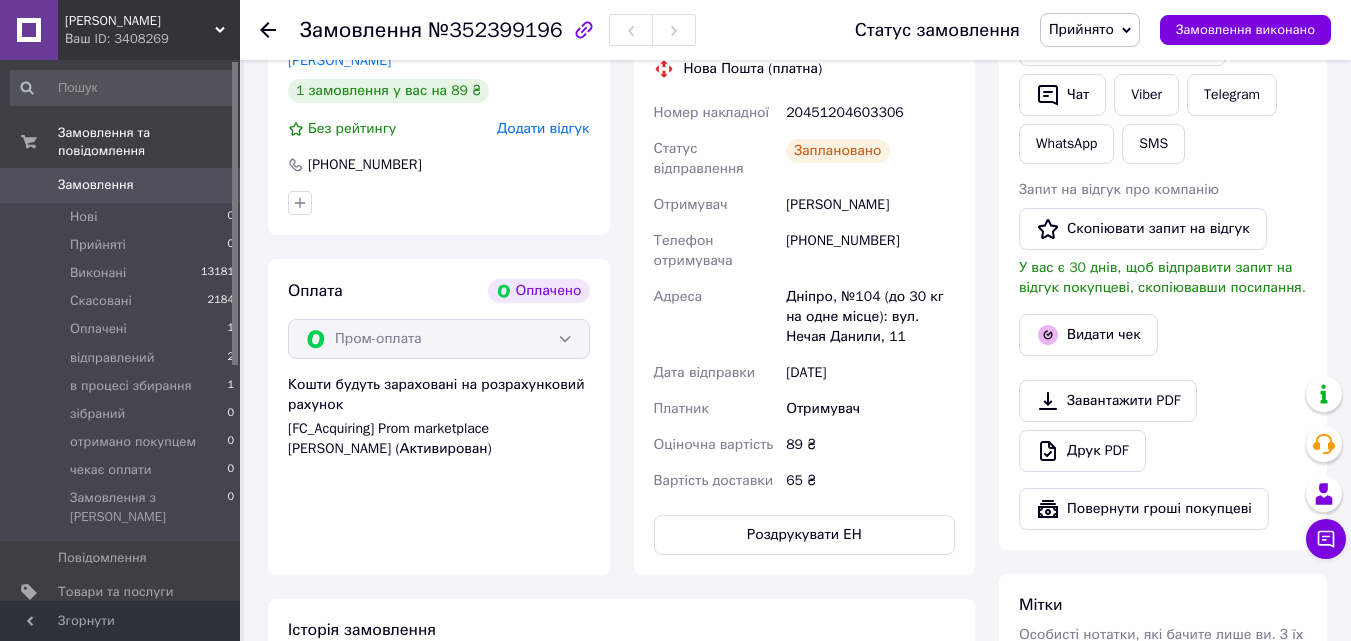 click on "Прийнято" at bounding box center (1090, 30) 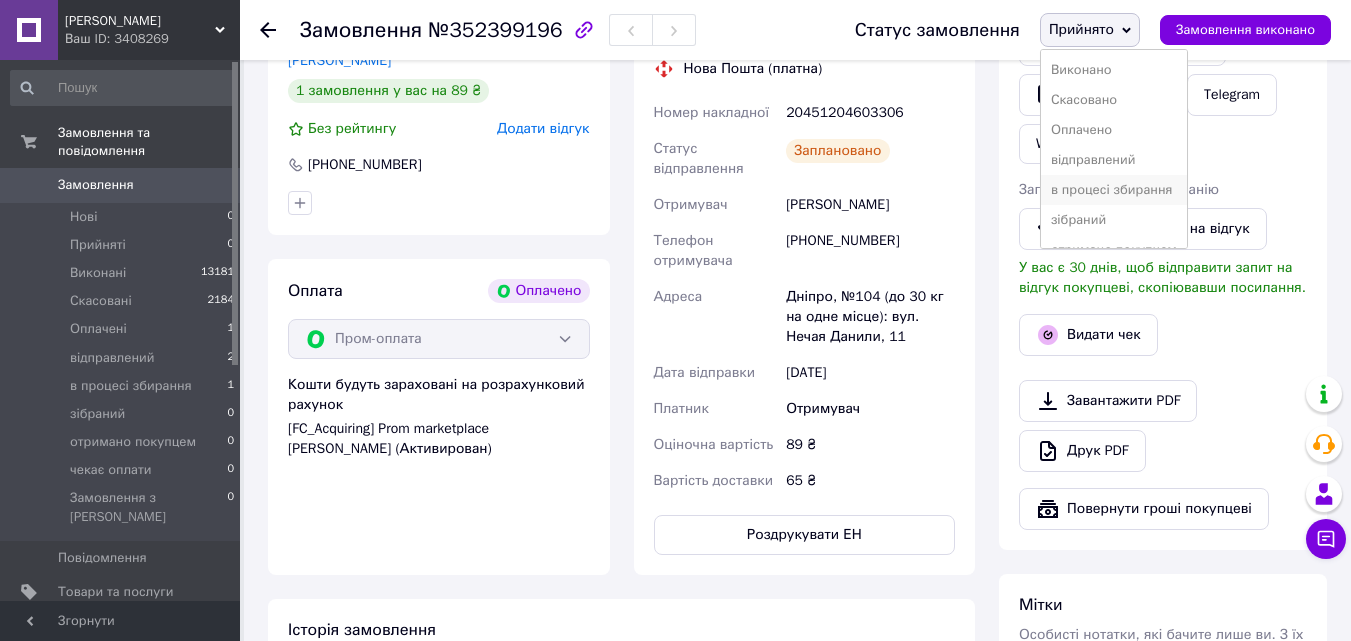 click on "в процесі збирання" at bounding box center [1114, 190] 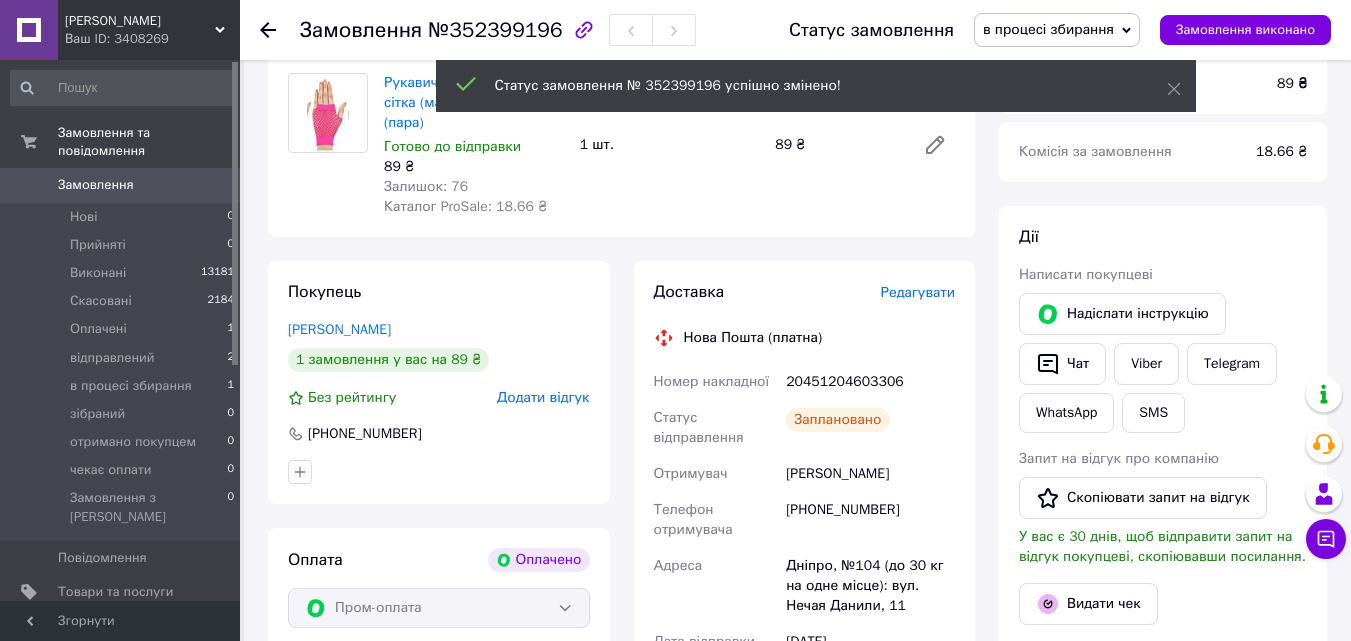 scroll, scrollTop: 189, scrollLeft: 0, axis: vertical 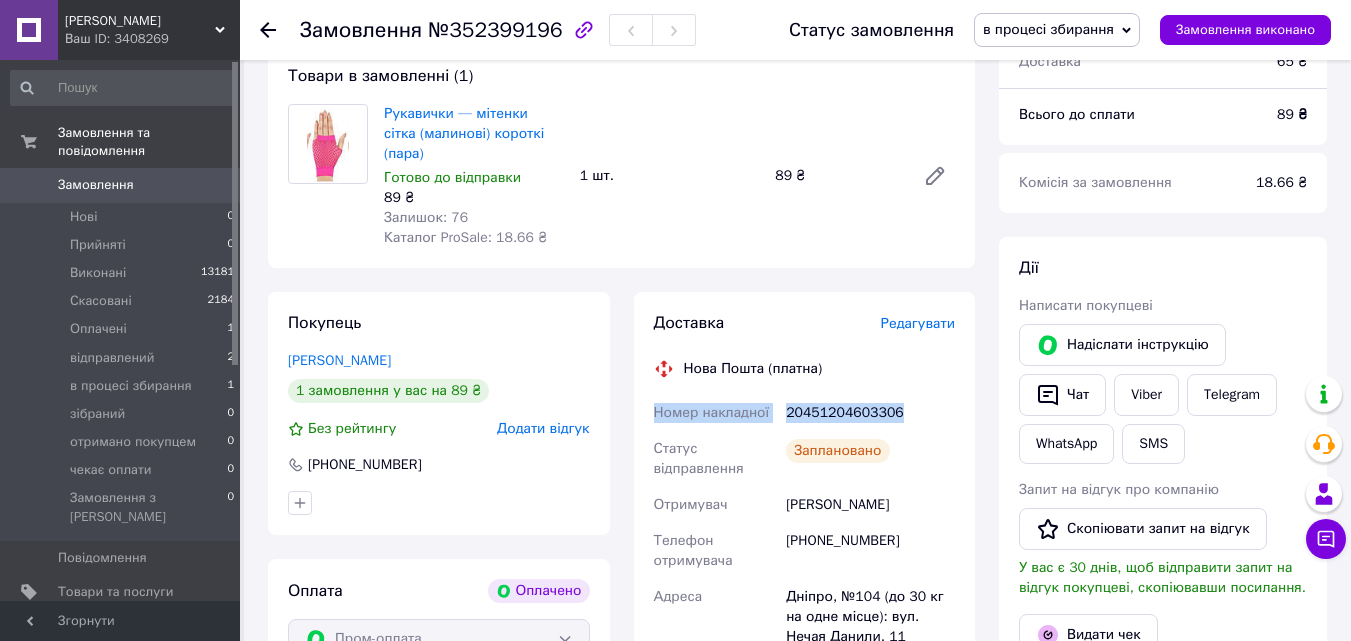 drag, startPoint x: 910, startPoint y: 390, endPoint x: 656, endPoint y: 392, distance: 254.00787 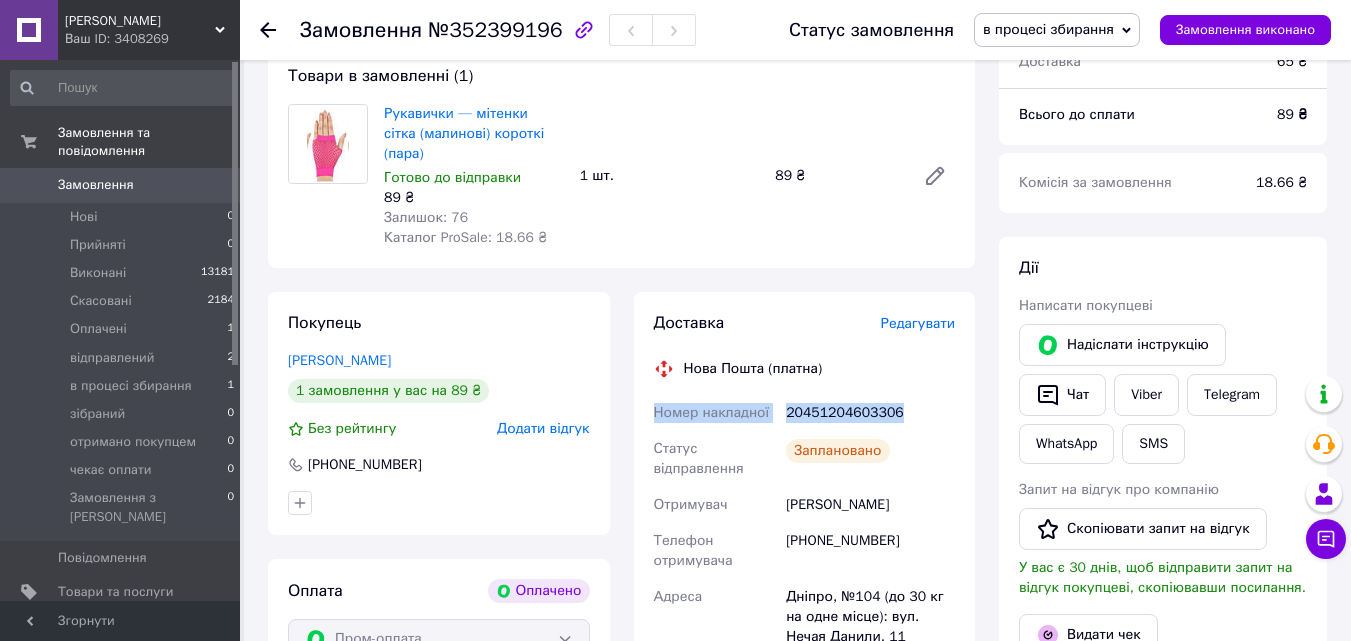 copy on "Номер накладної 20451204603306" 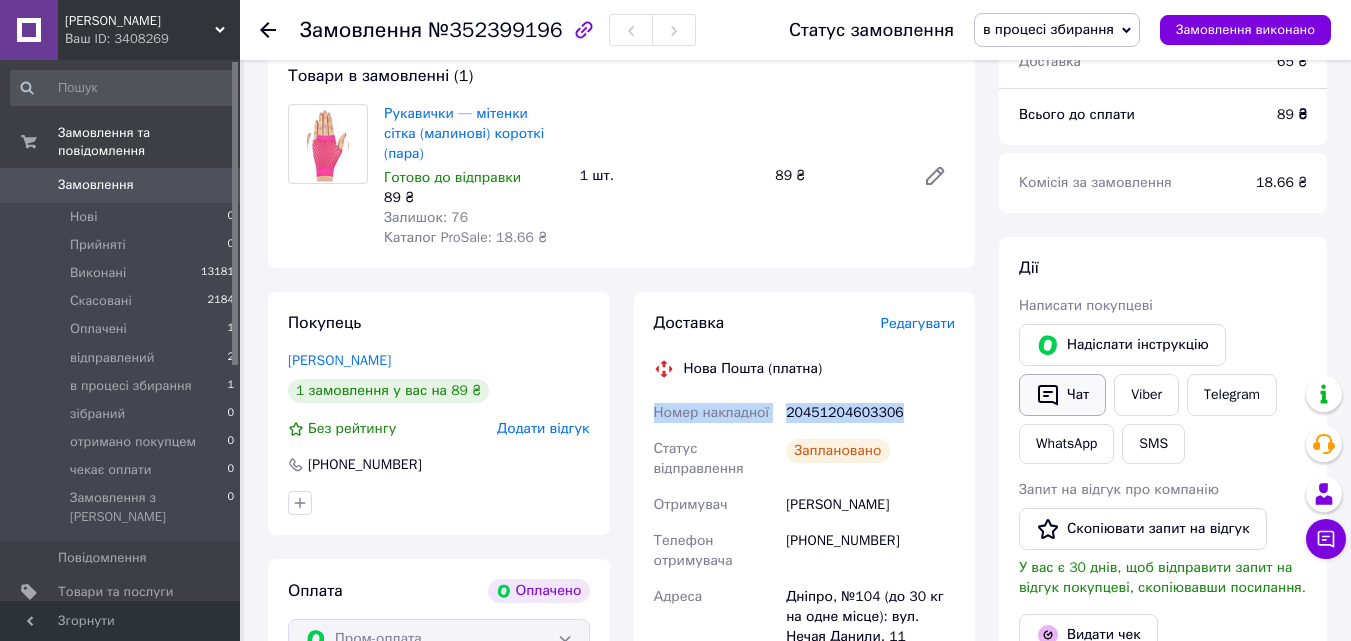 click 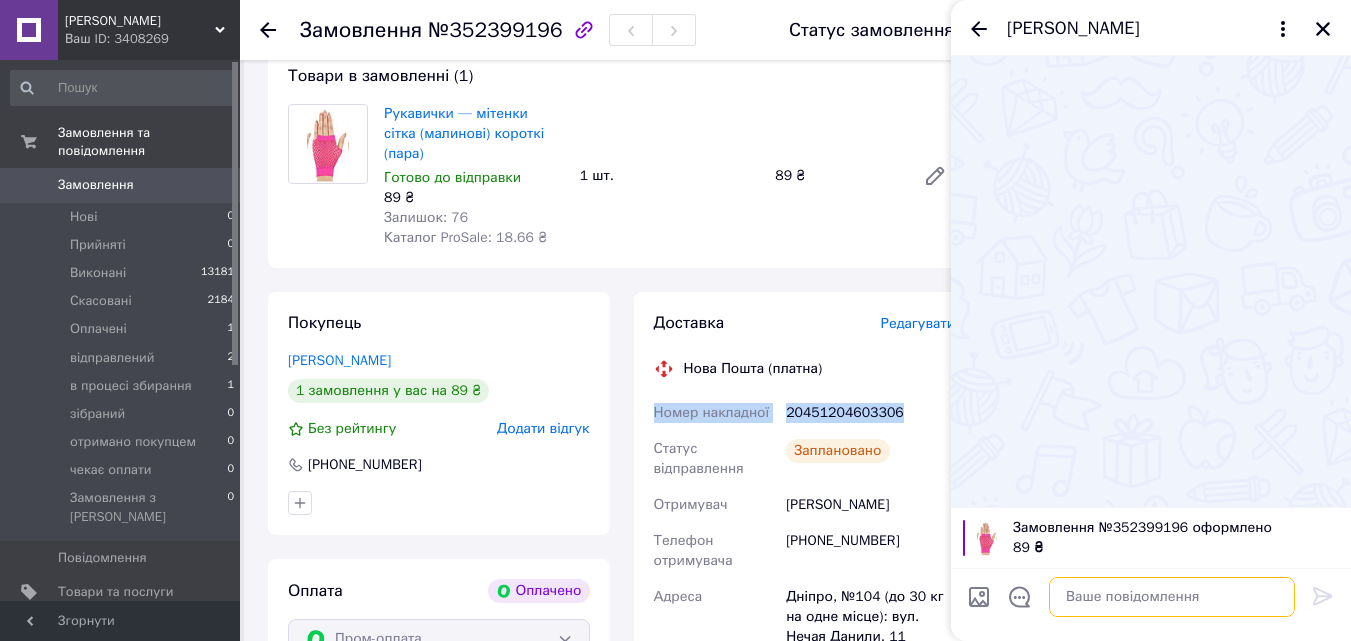 click at bounding box center (1172, 597) 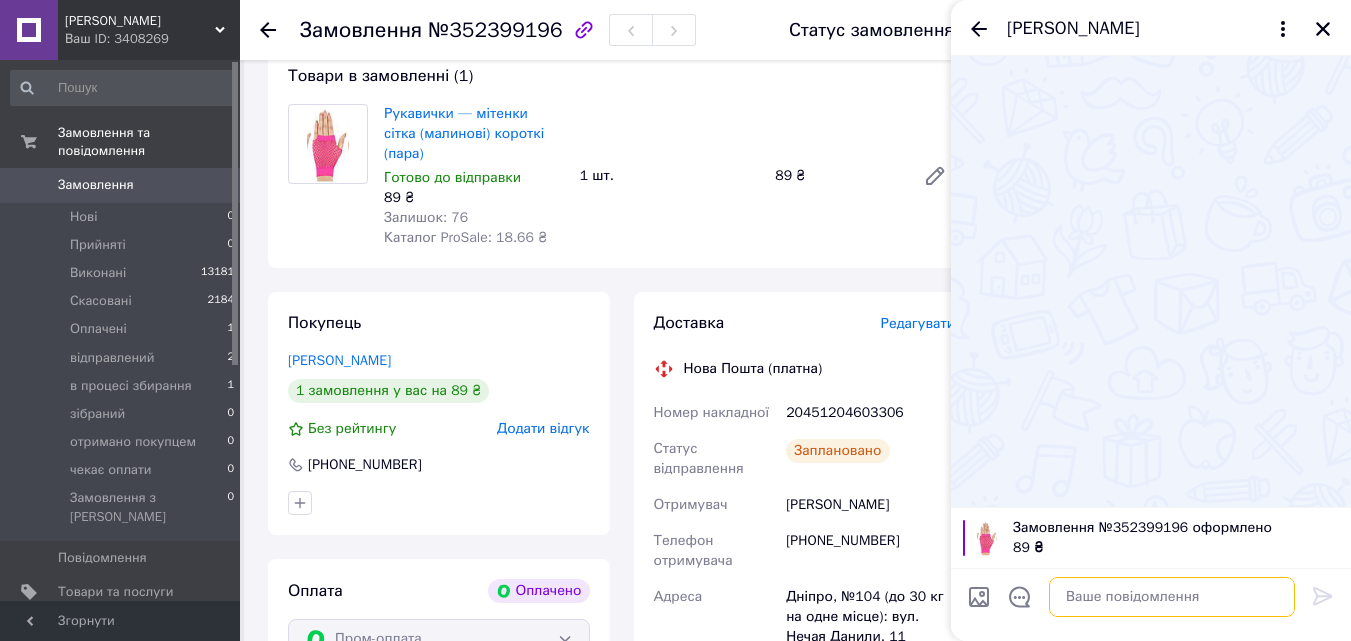 paste on "Номер накладної
20451204603306" 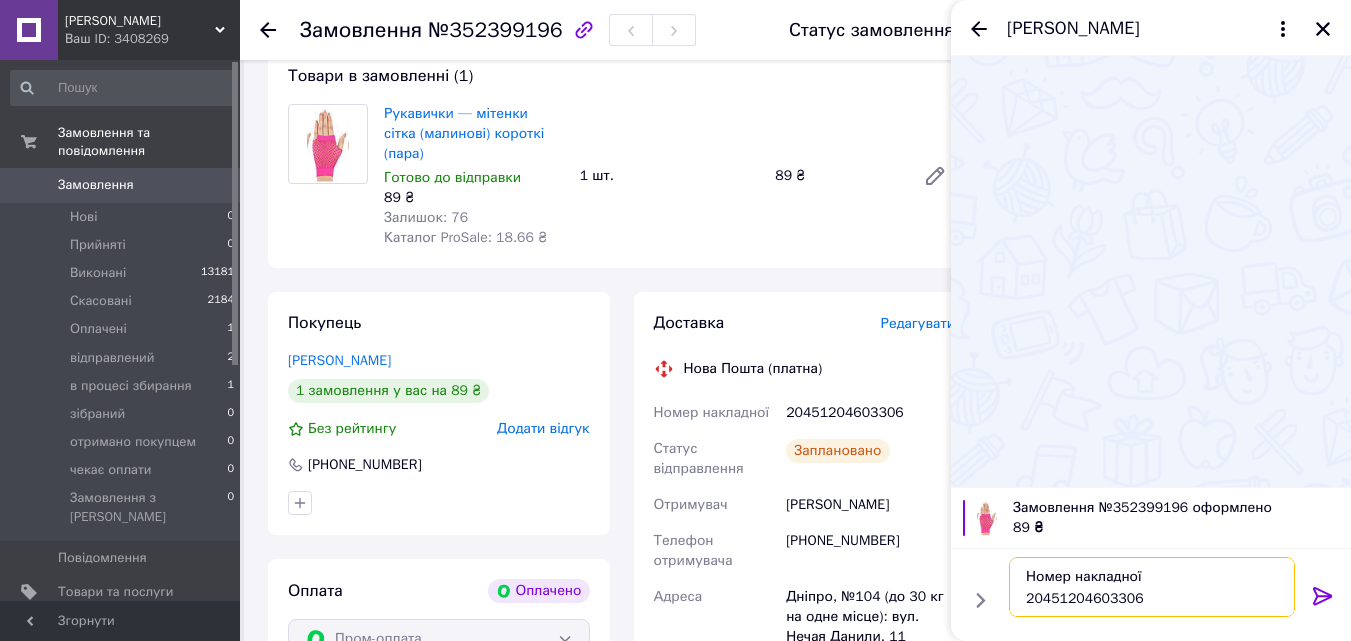 type on "Номер накладної
20451204603306" 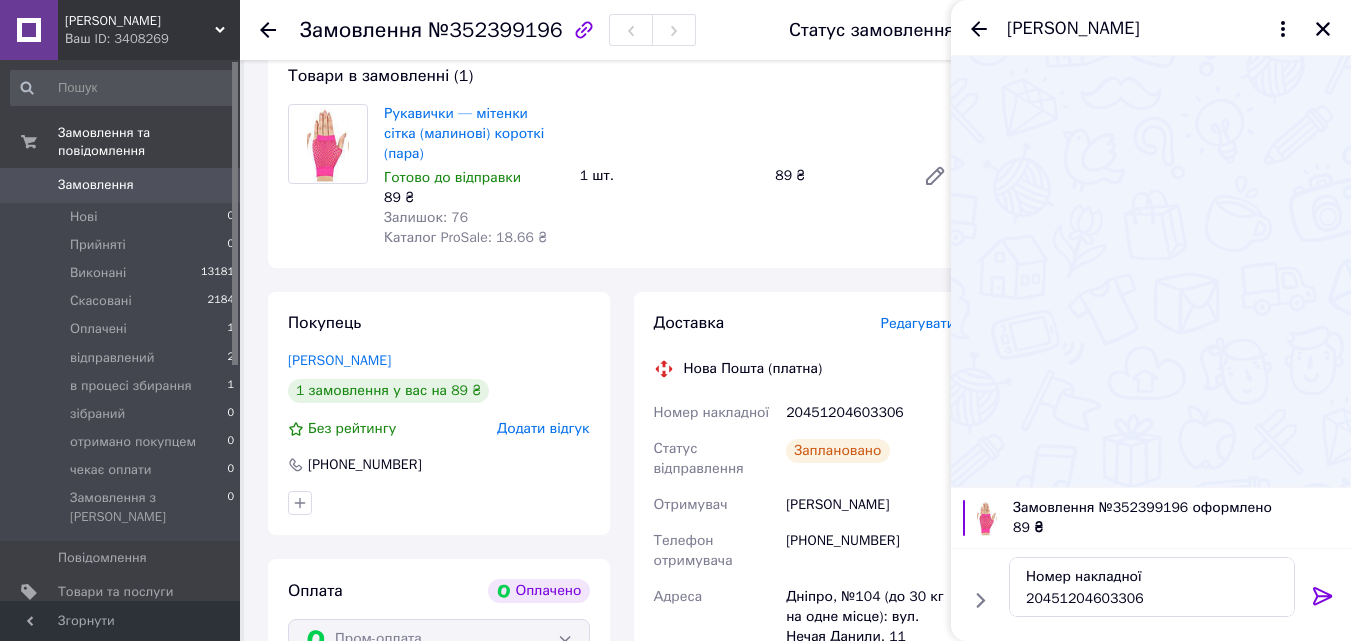 click 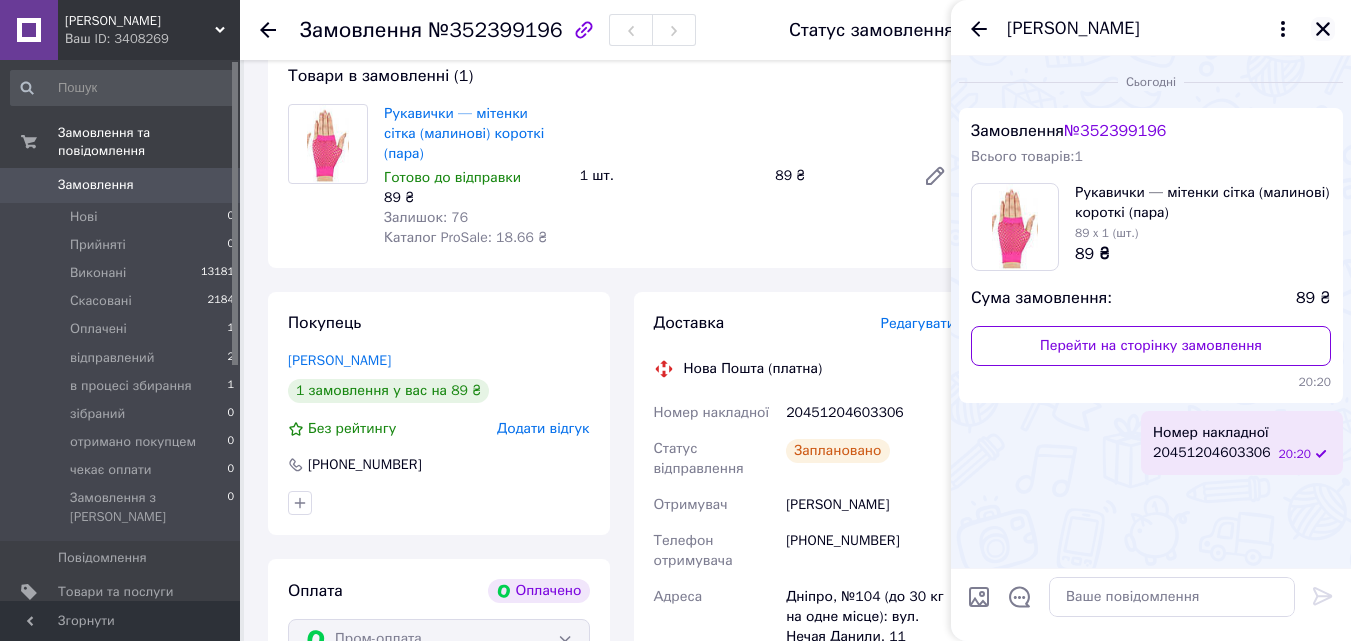 click 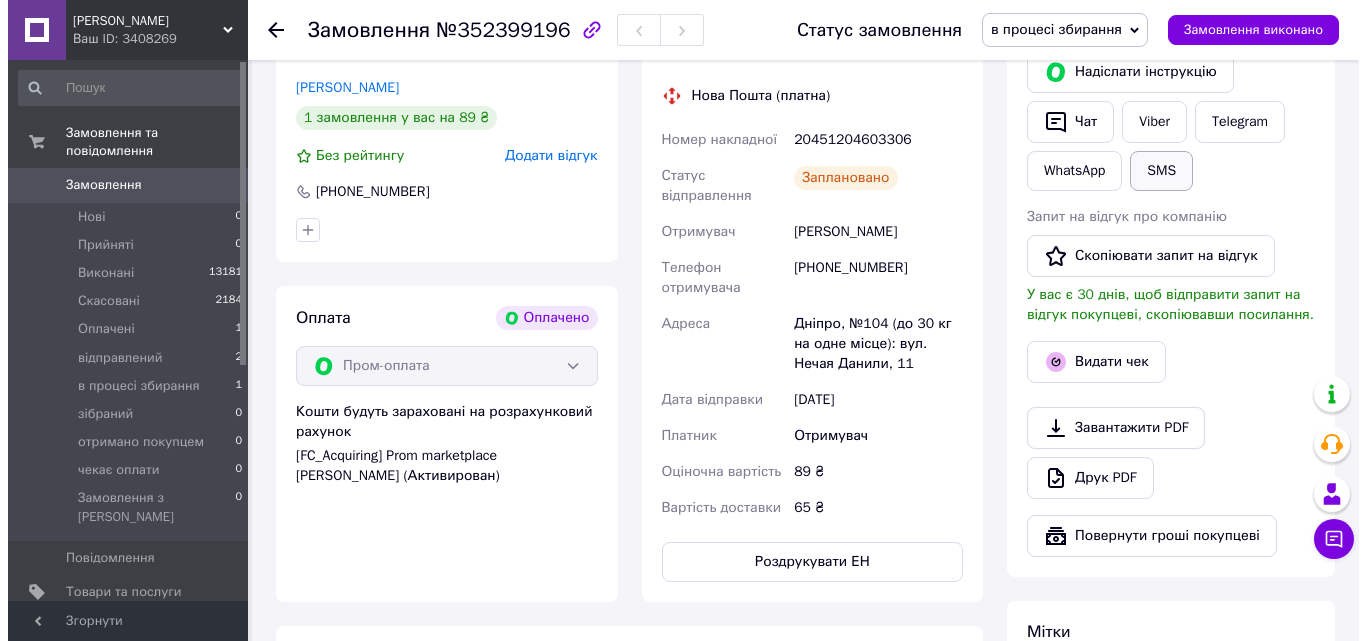 scroll, scrollTop: 489, scrollLeft: 0, axis: vertical 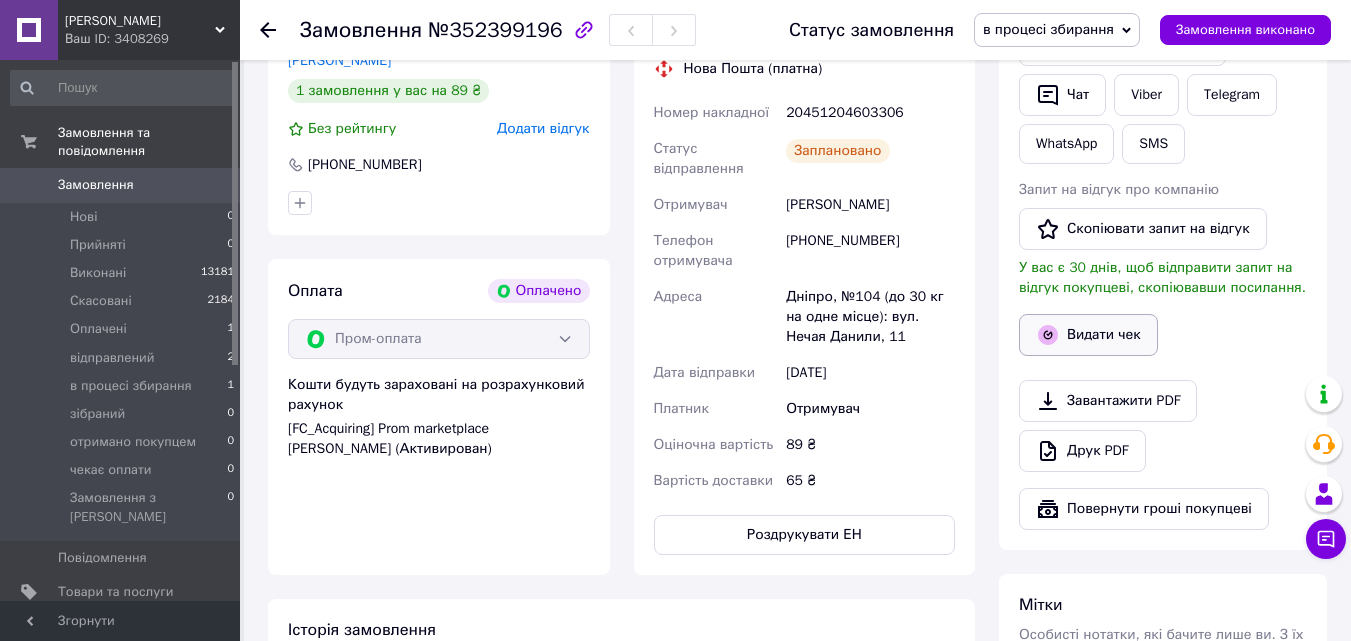 click on "Видати чек" at bounding box center (1088, 335) 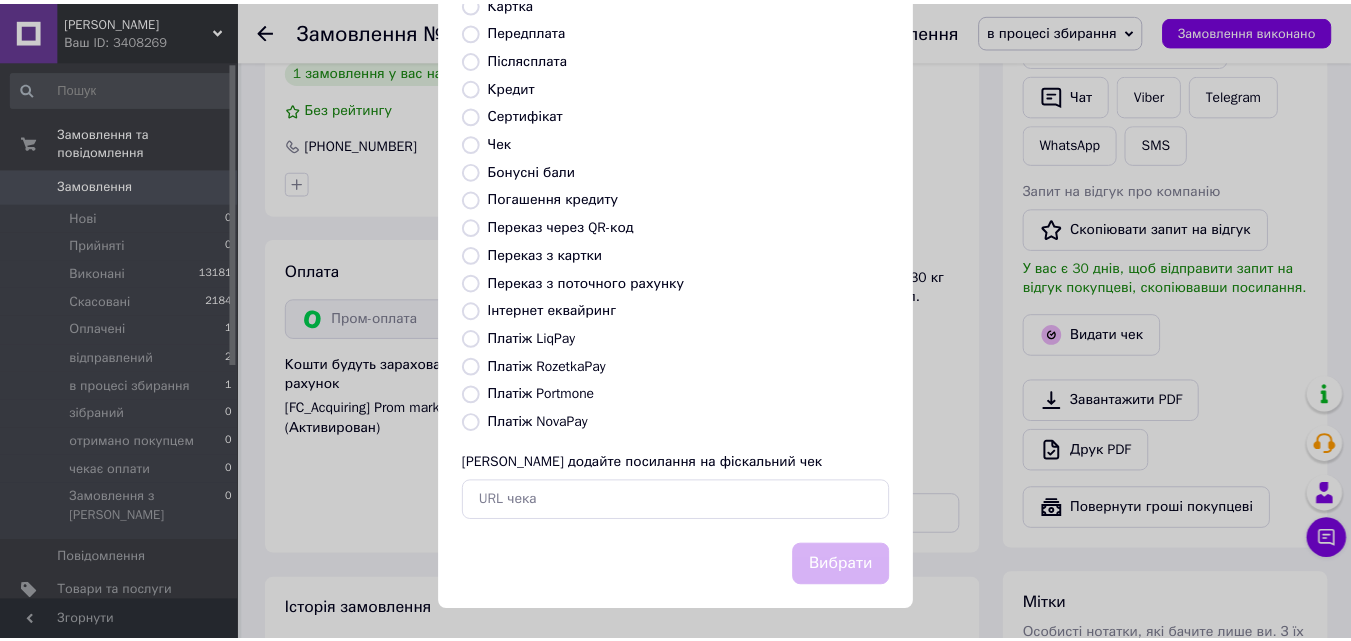 scroll, scrollTop: 218, scrollLeft: 0, axis: vertical 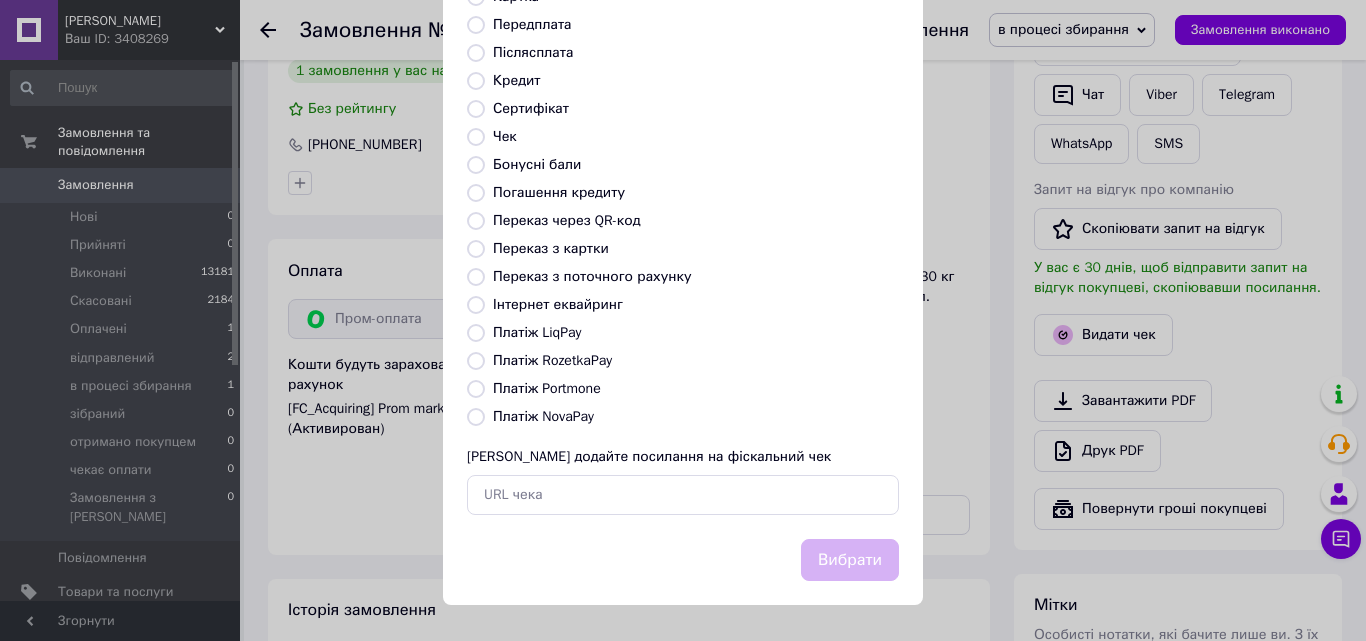click on "Платіж RozetkaPay" at bounding box center (552, 360) 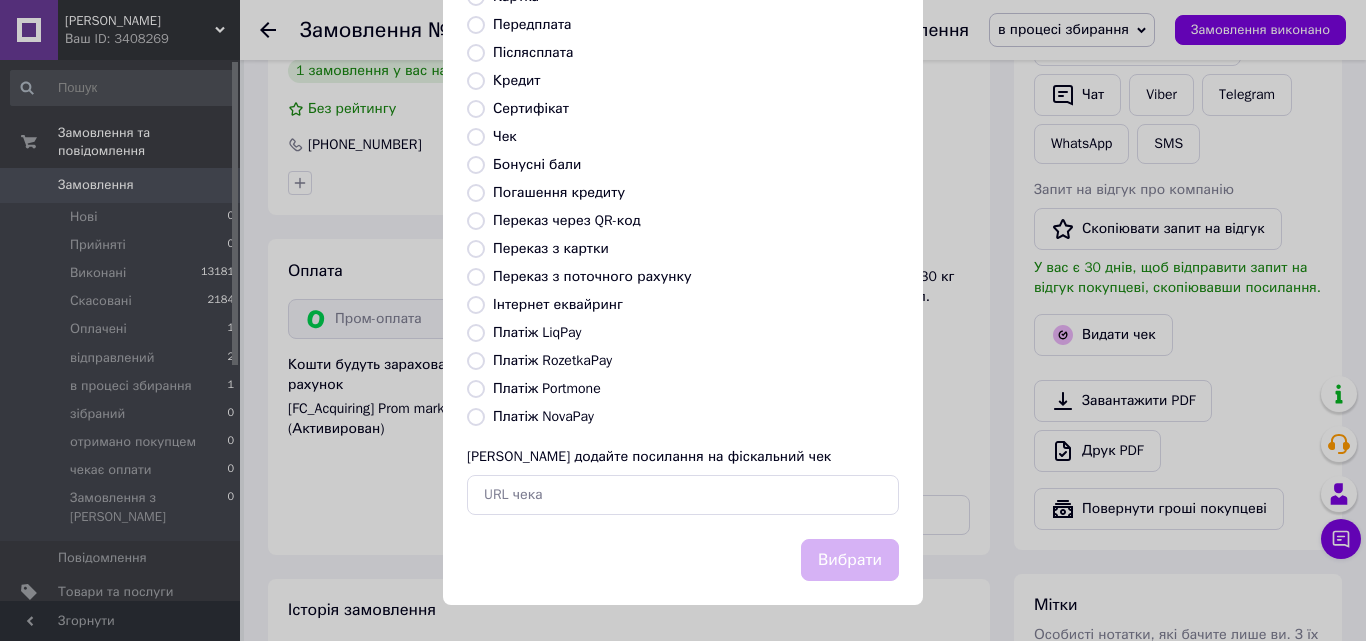radio on "true" 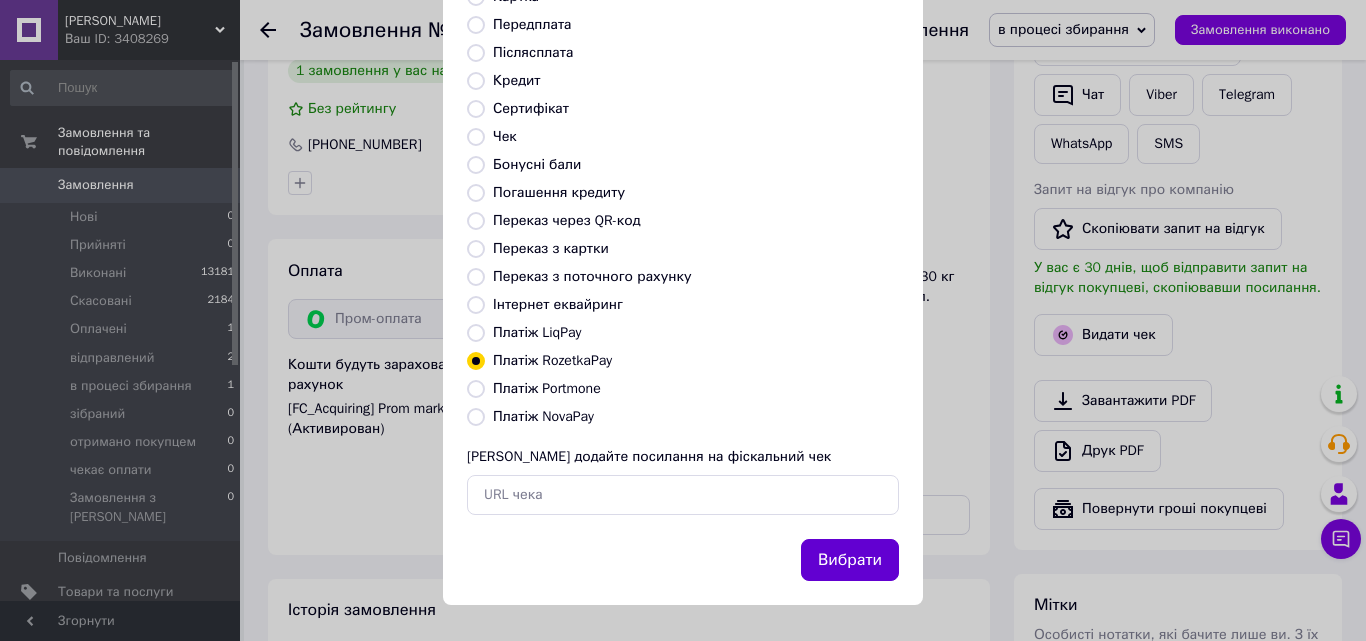 click on "Вибрати" at bounding box center [850, 560] 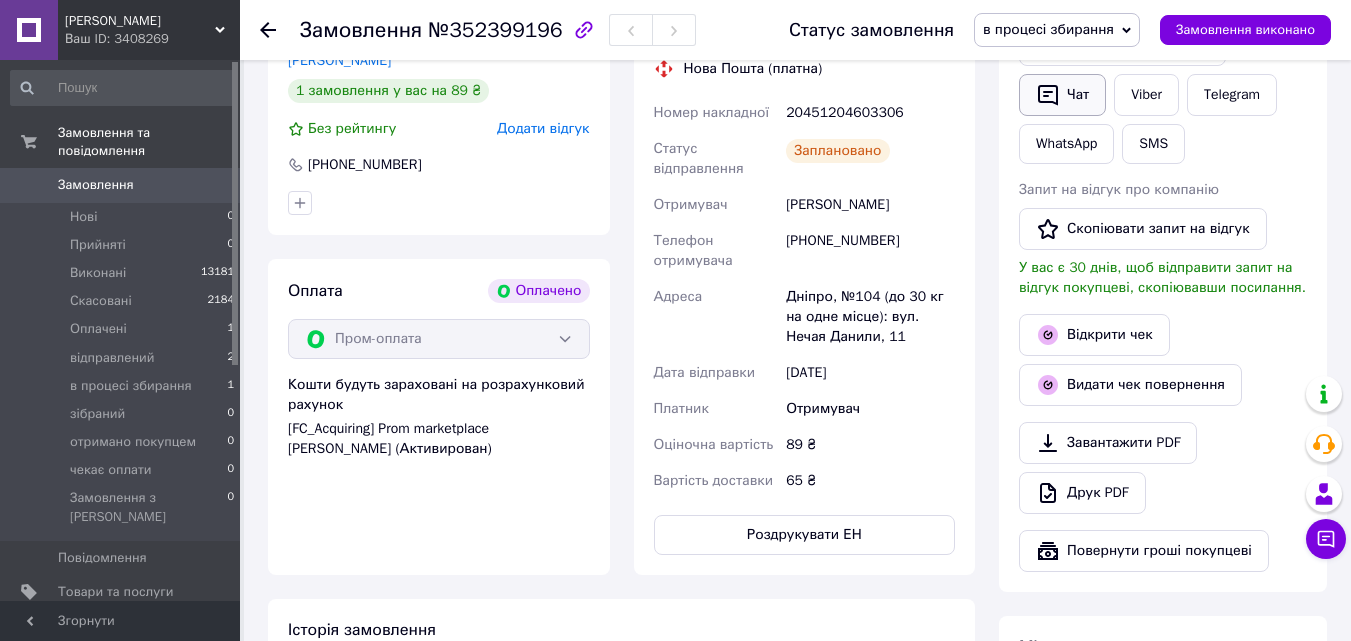 click on "Чат" at bounding box center (1062, 95) 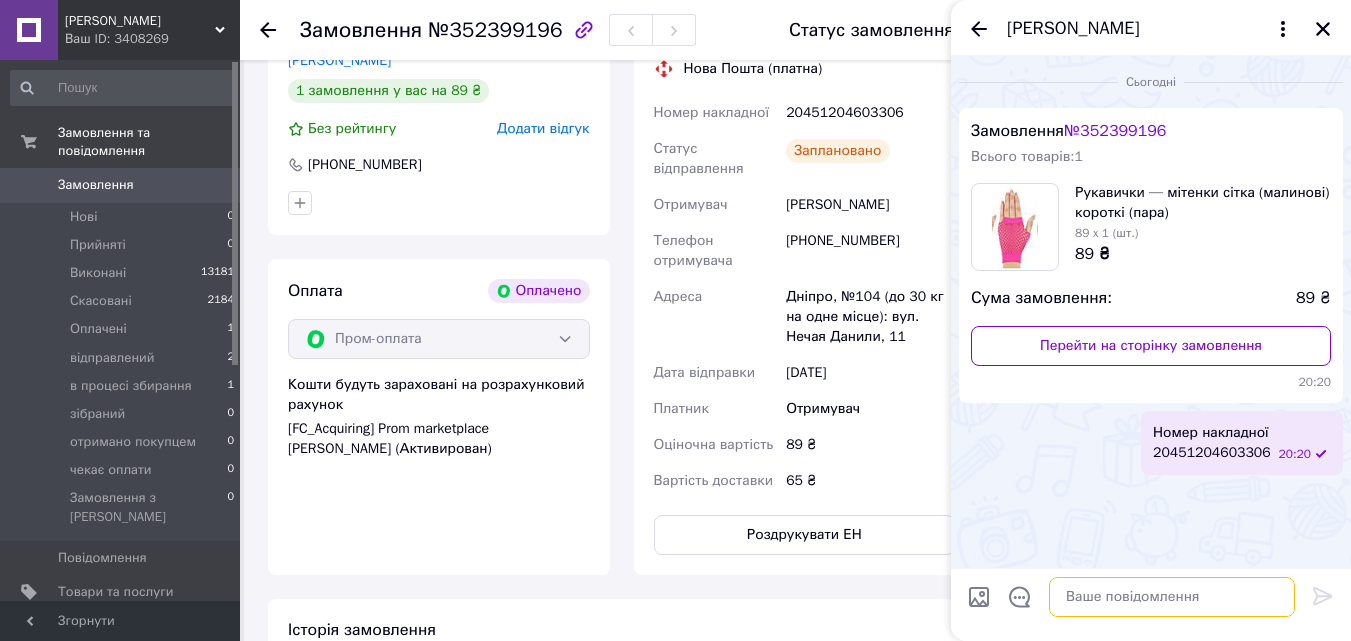 click at bounding box center [1172, 597] 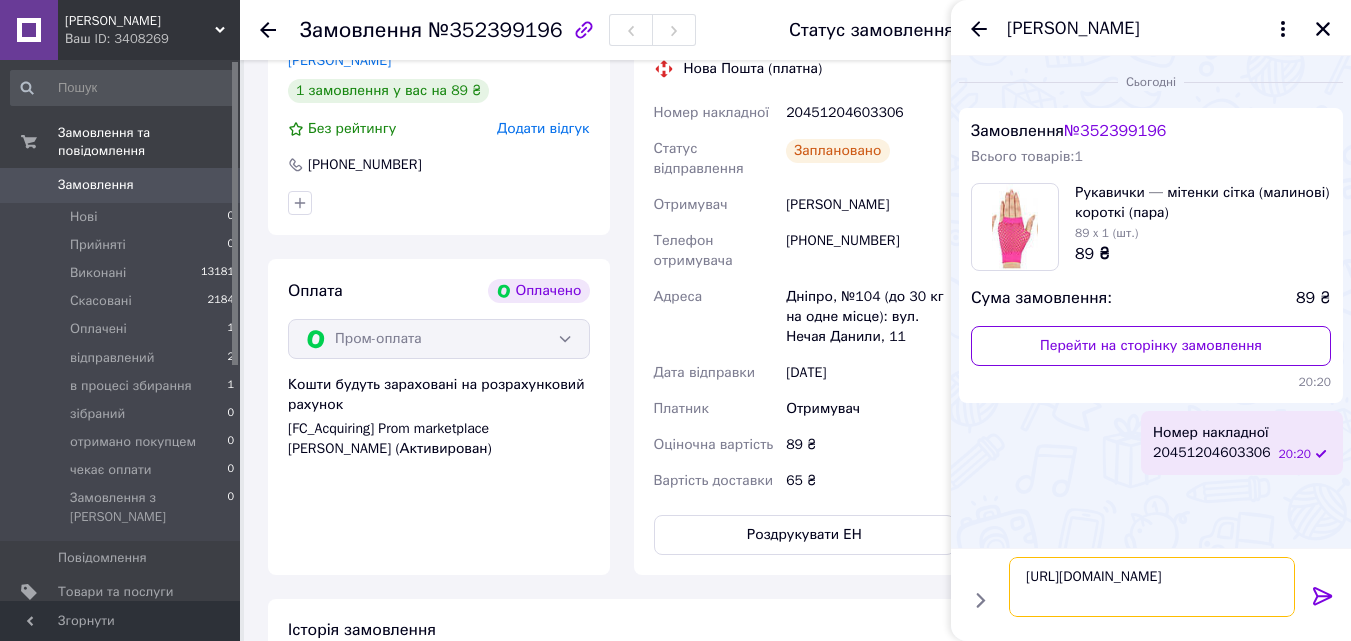 type on "https://kasa.vchasno.ua/check-viewer/8VBRUFX2Pf0" 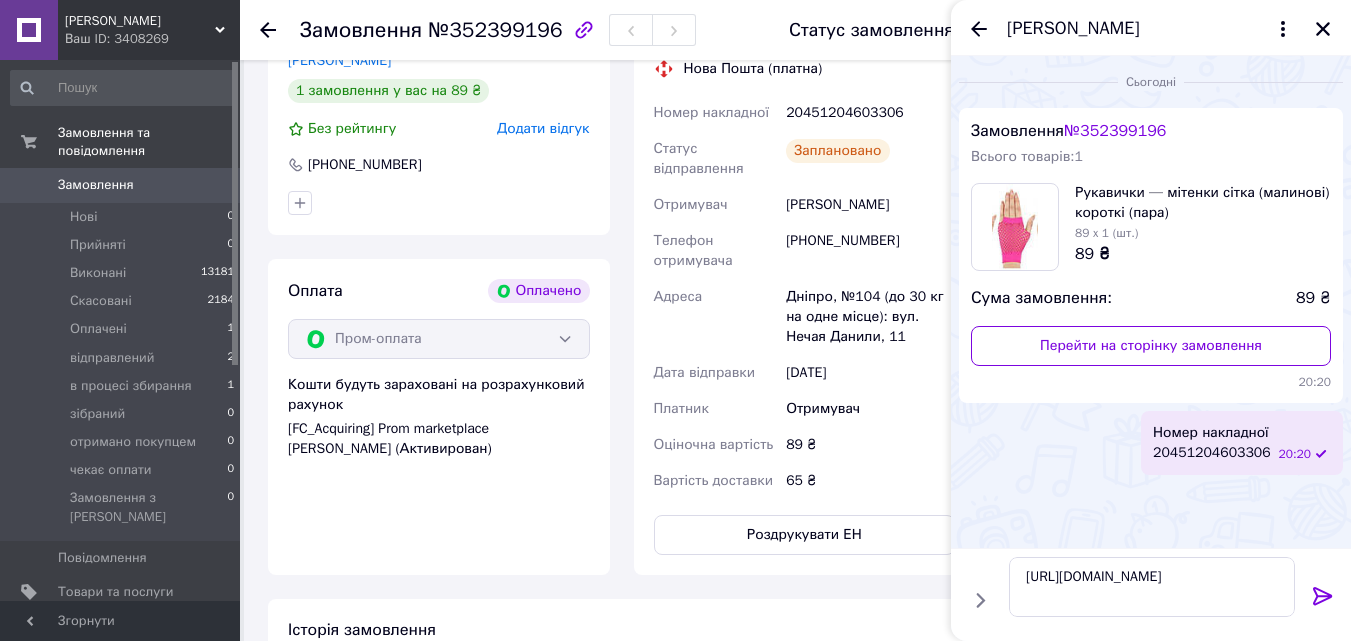 click at bounding box center [1323, 600] 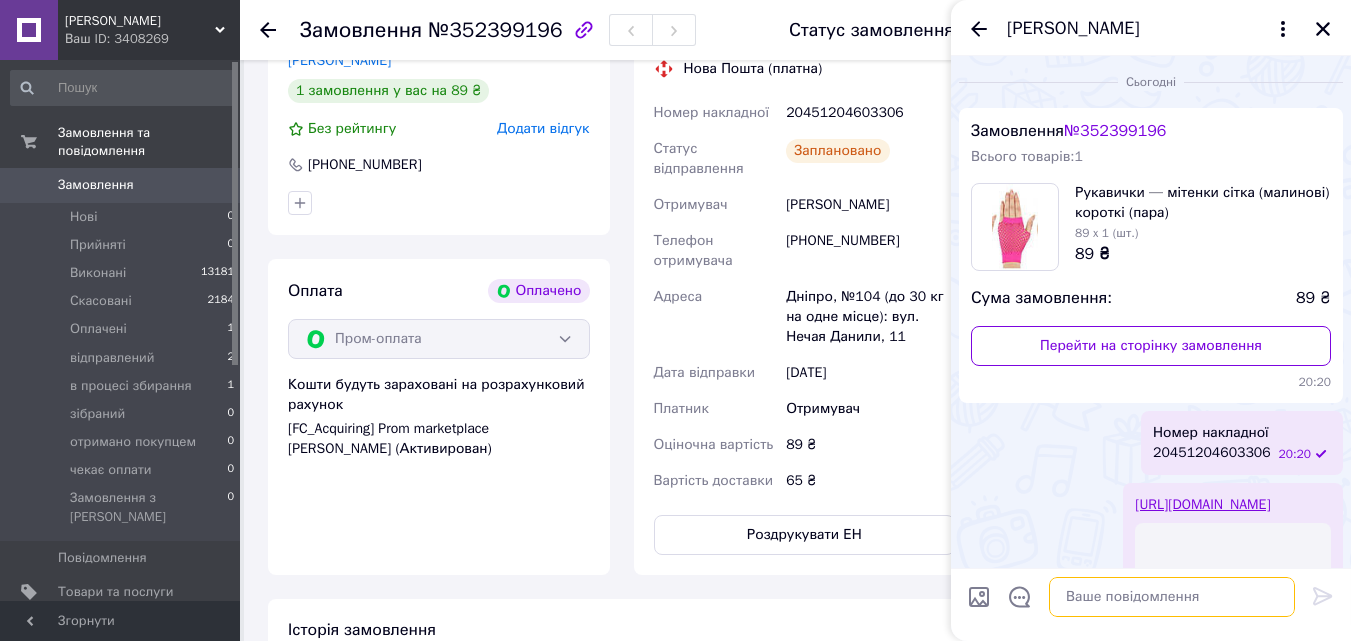 scroll, scrollTop: 232, scrollLeft: 0, axis: vertical 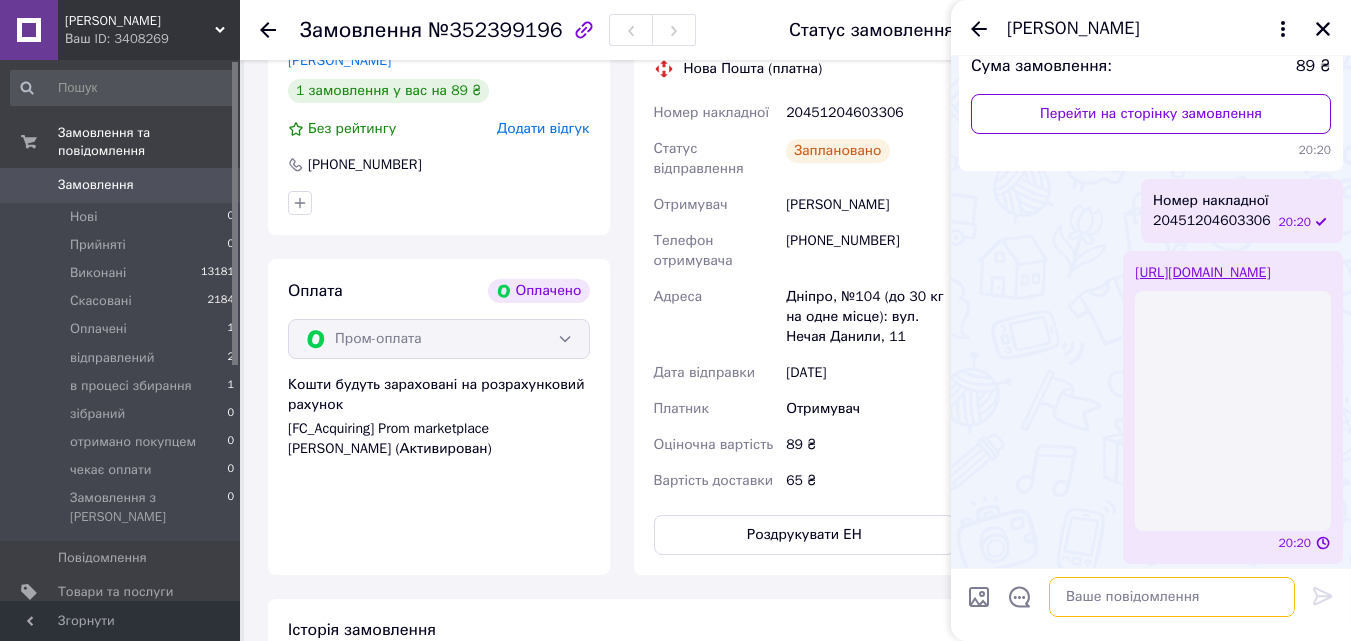 click at bounding box center (1172, 597) 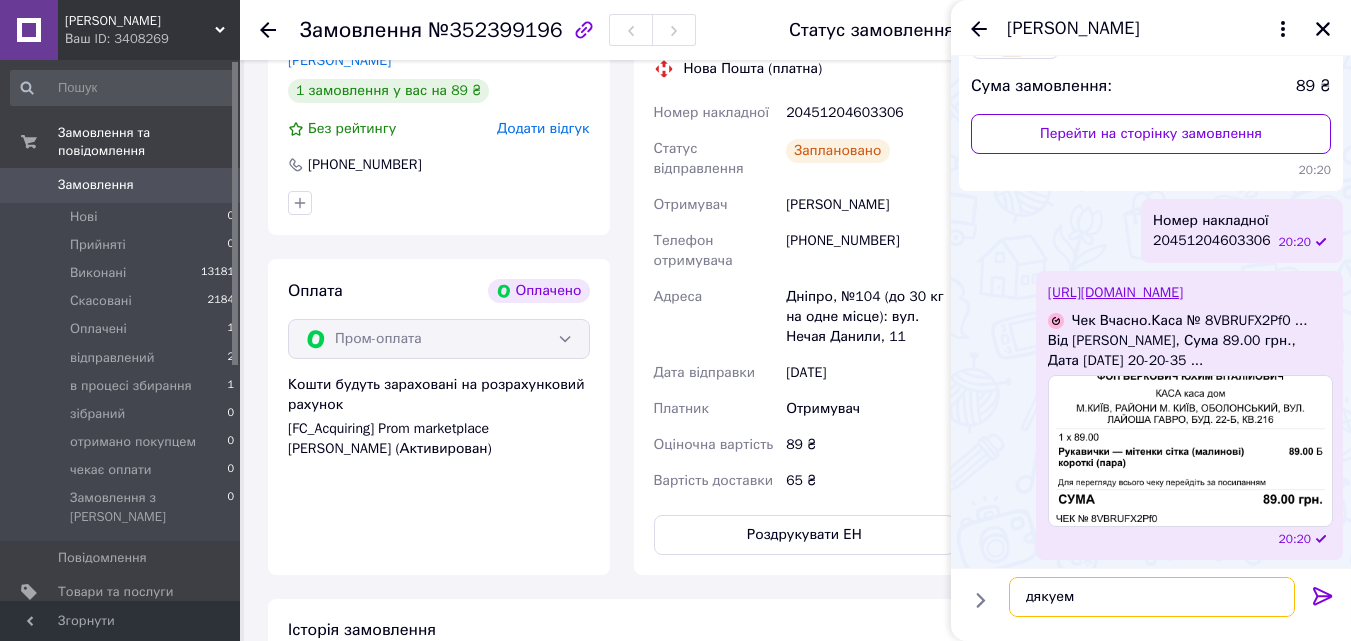 type on "дякуемо" 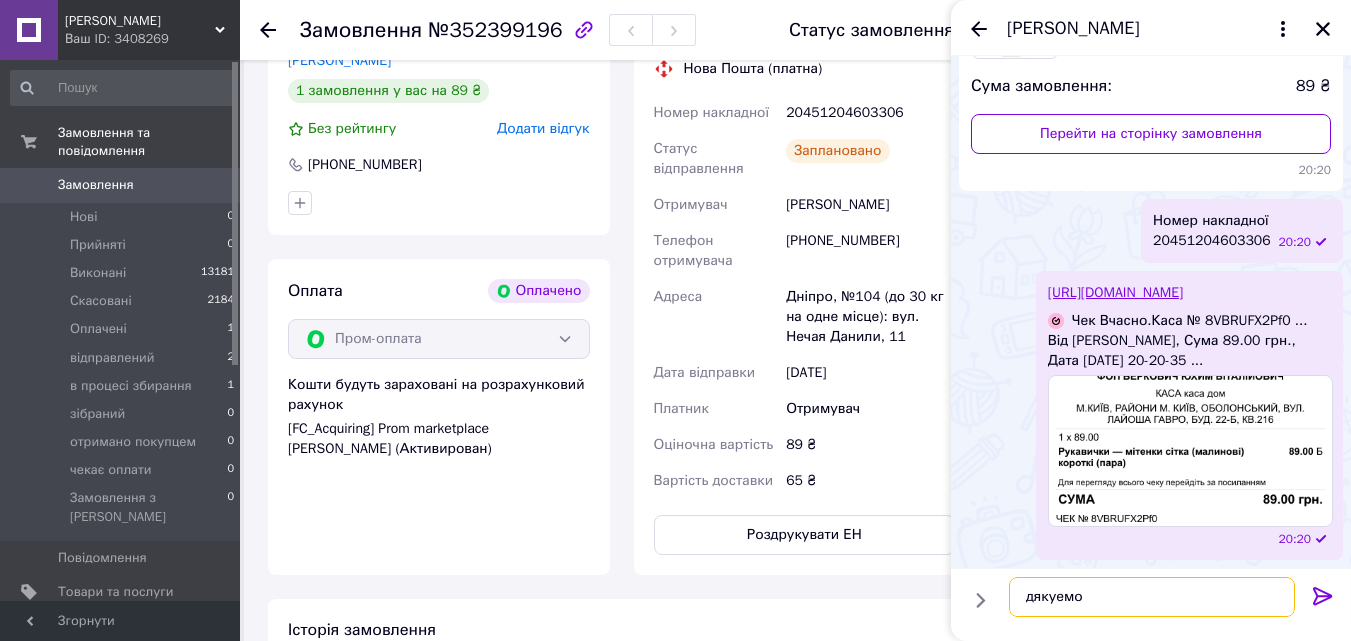 type 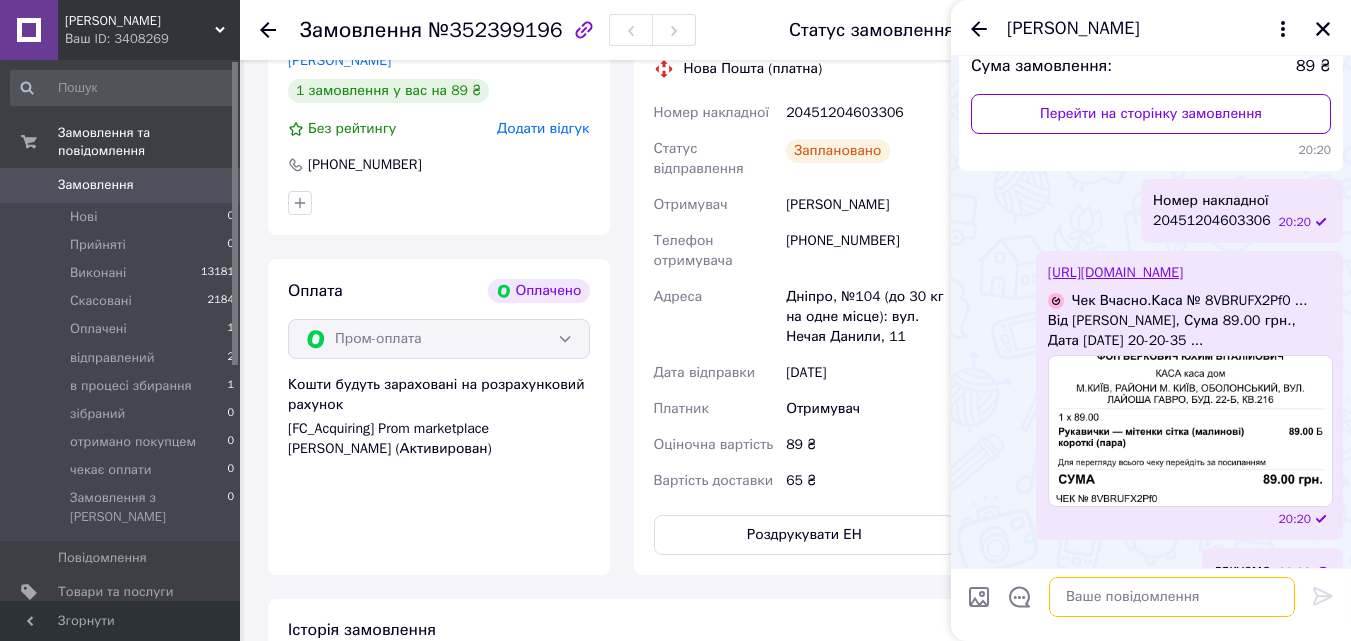 scroll, scrollTop: 285, scrollLeft: 0, axis: vertical 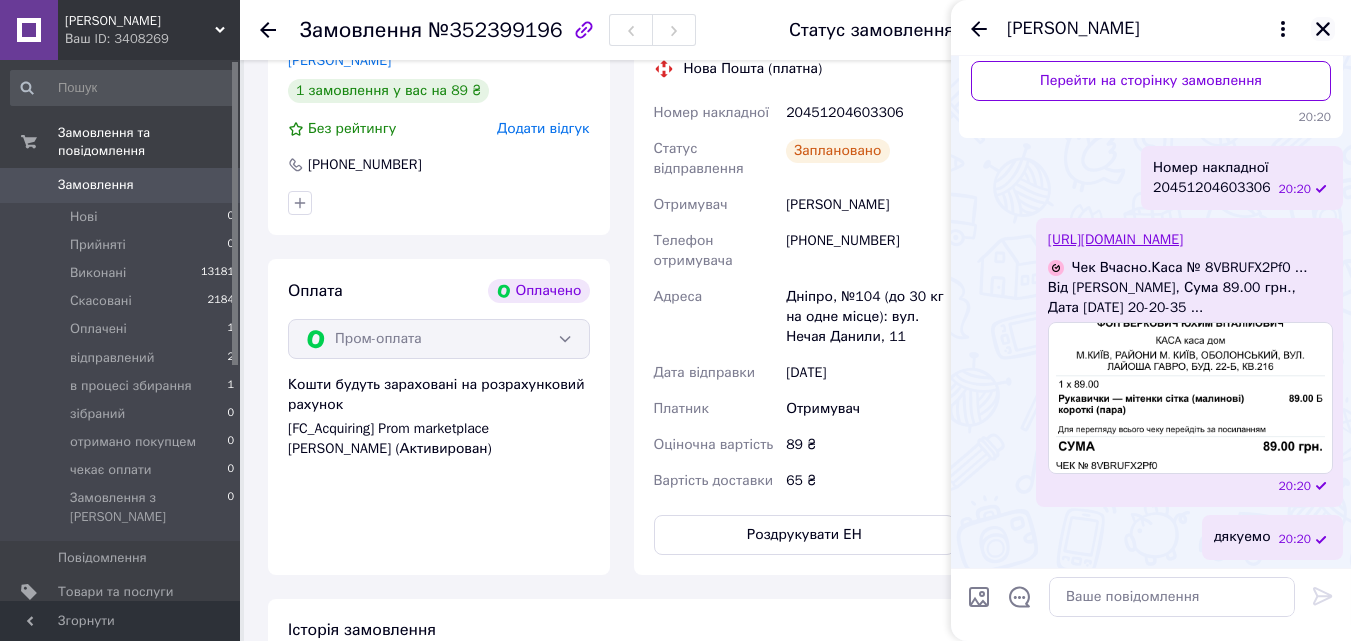 click 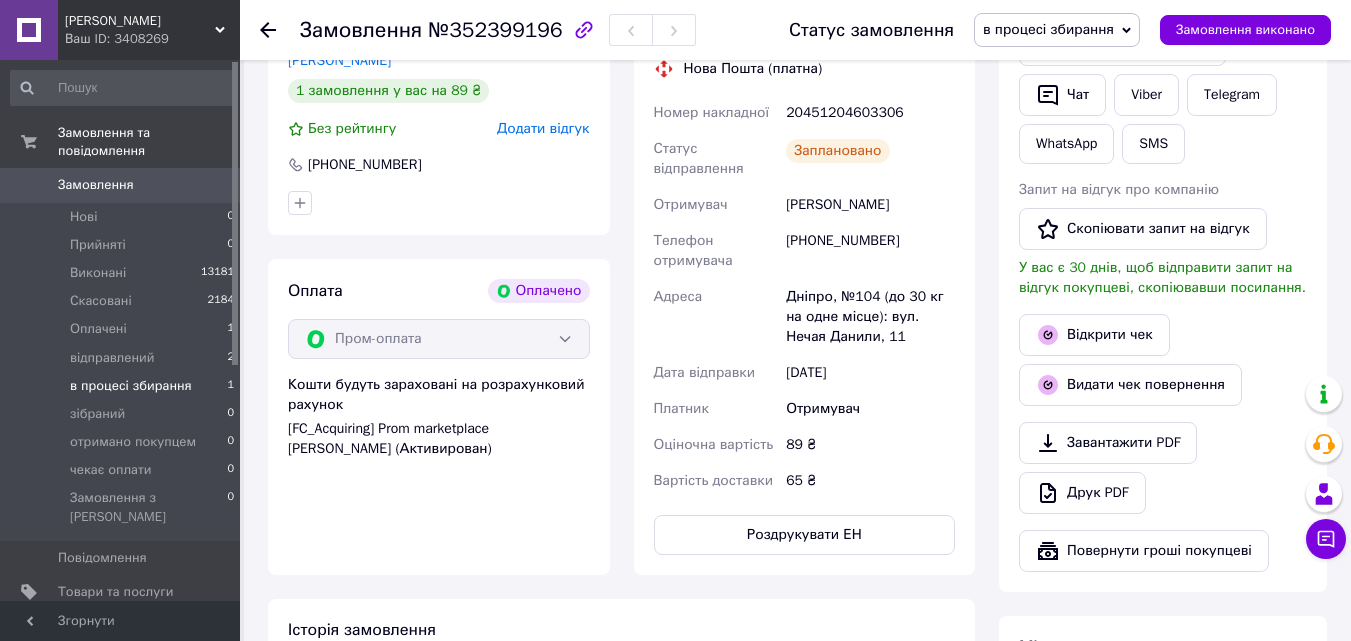click on "в процесі збирання" at bounding box center (131, 386) 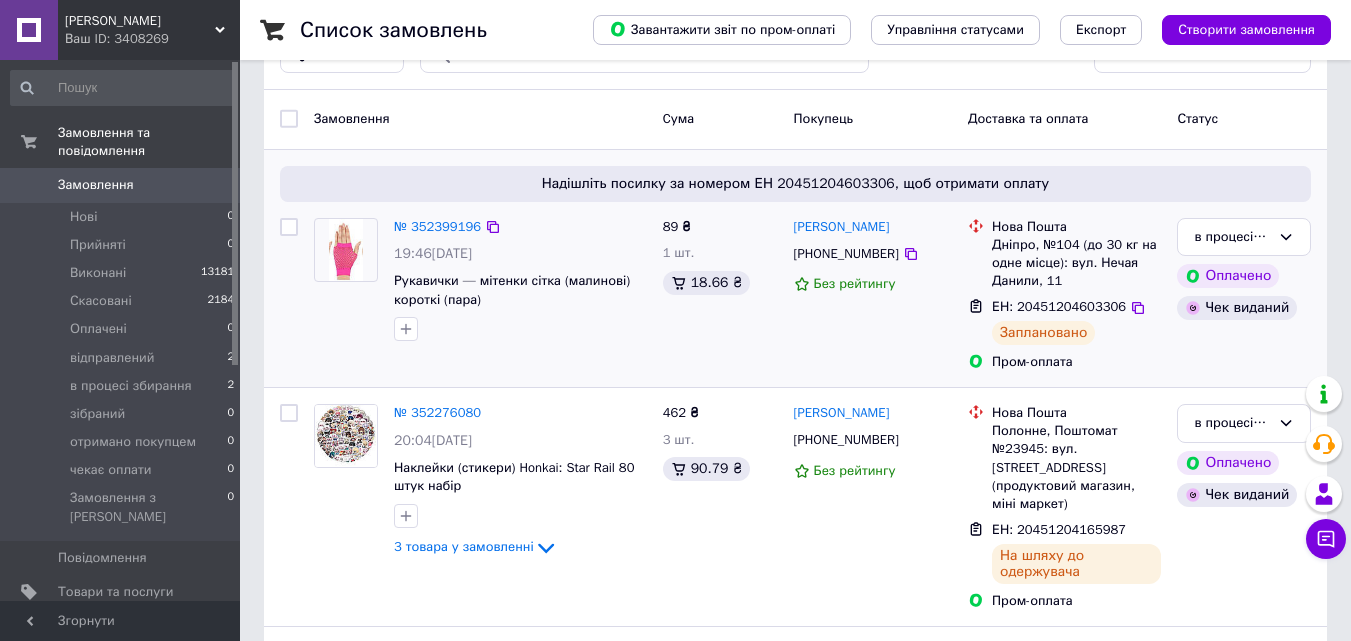 scroll, scrollTop: 200, scrollLeft: 0, axis: vertical 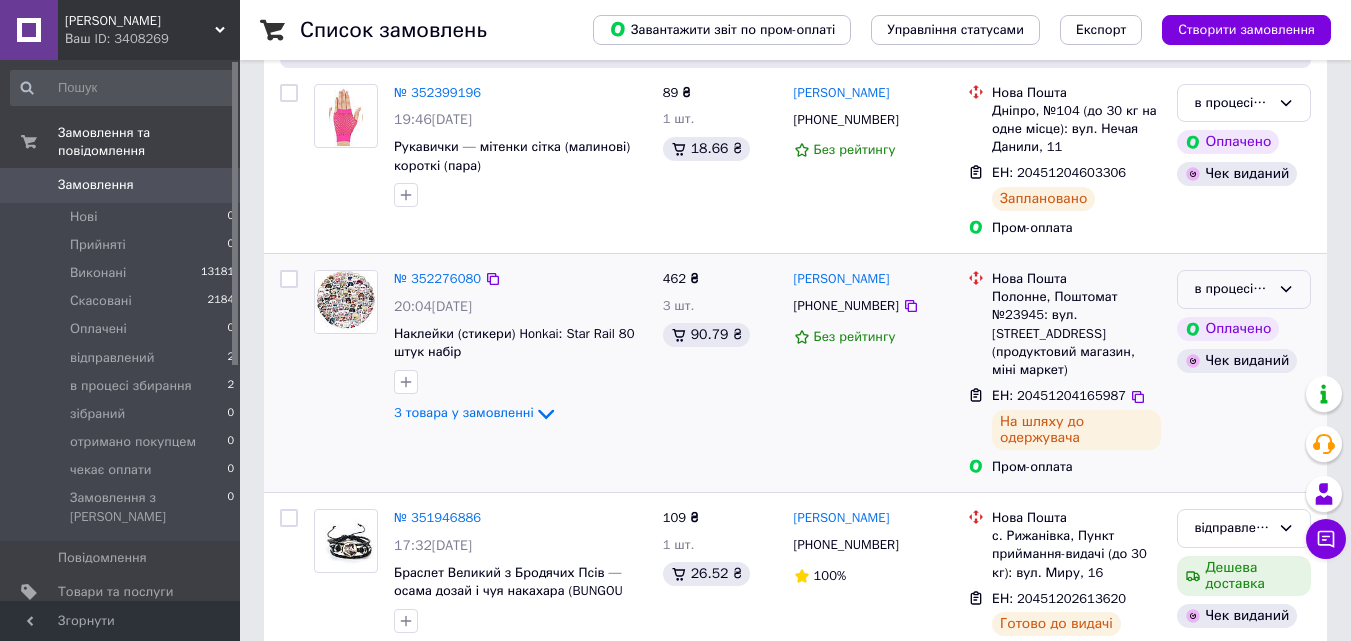 click on "в процесі збирання" at bounding box center [1232, 289] 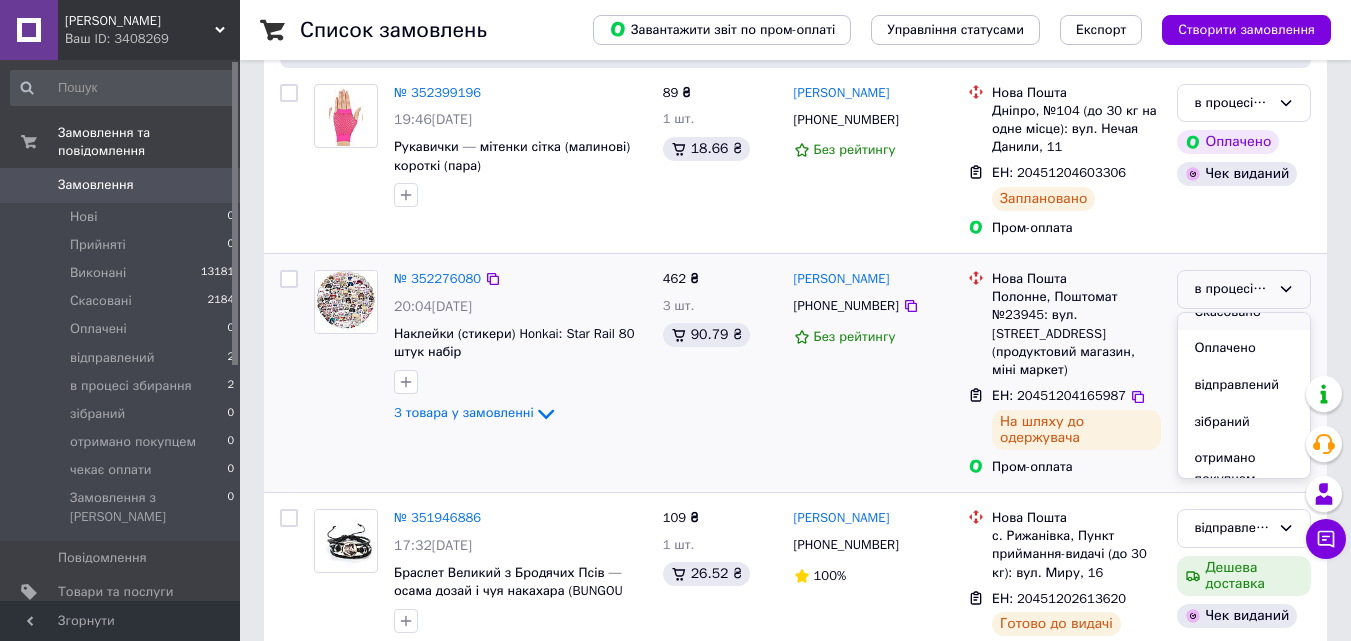scroll, scrollTop: 100, scrollLeft: 0, axis: vertical 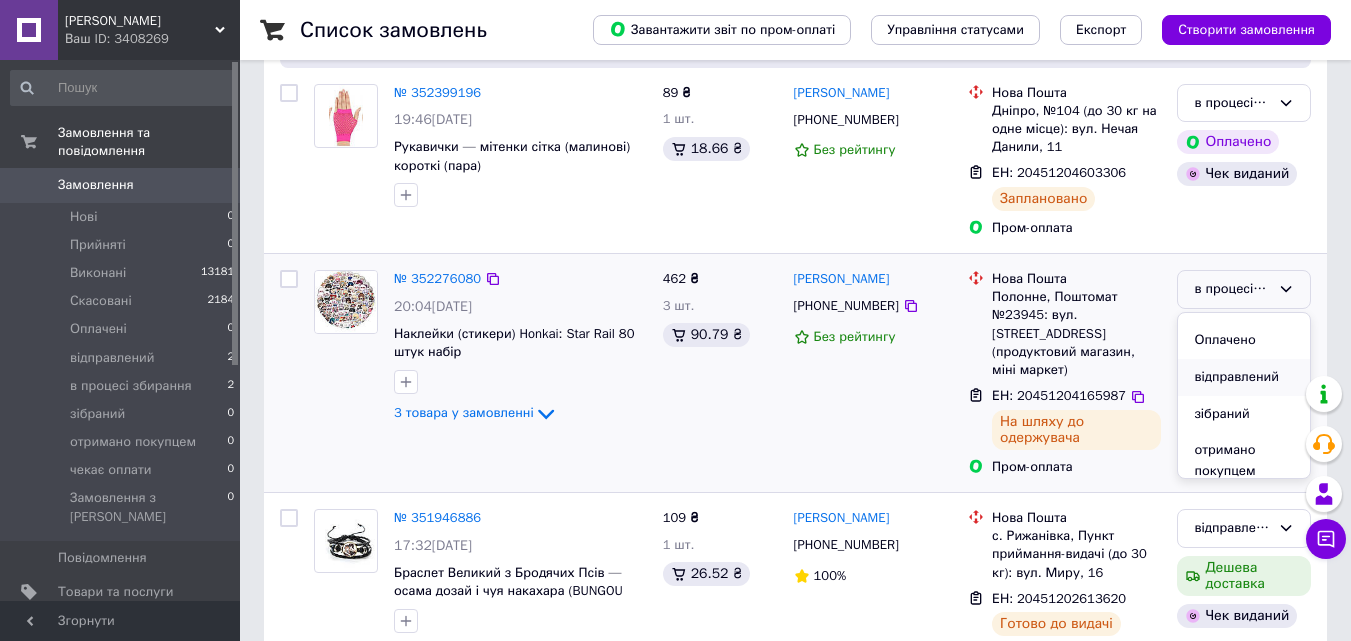 click on "відправлений" at bounding box center [1244, 377] 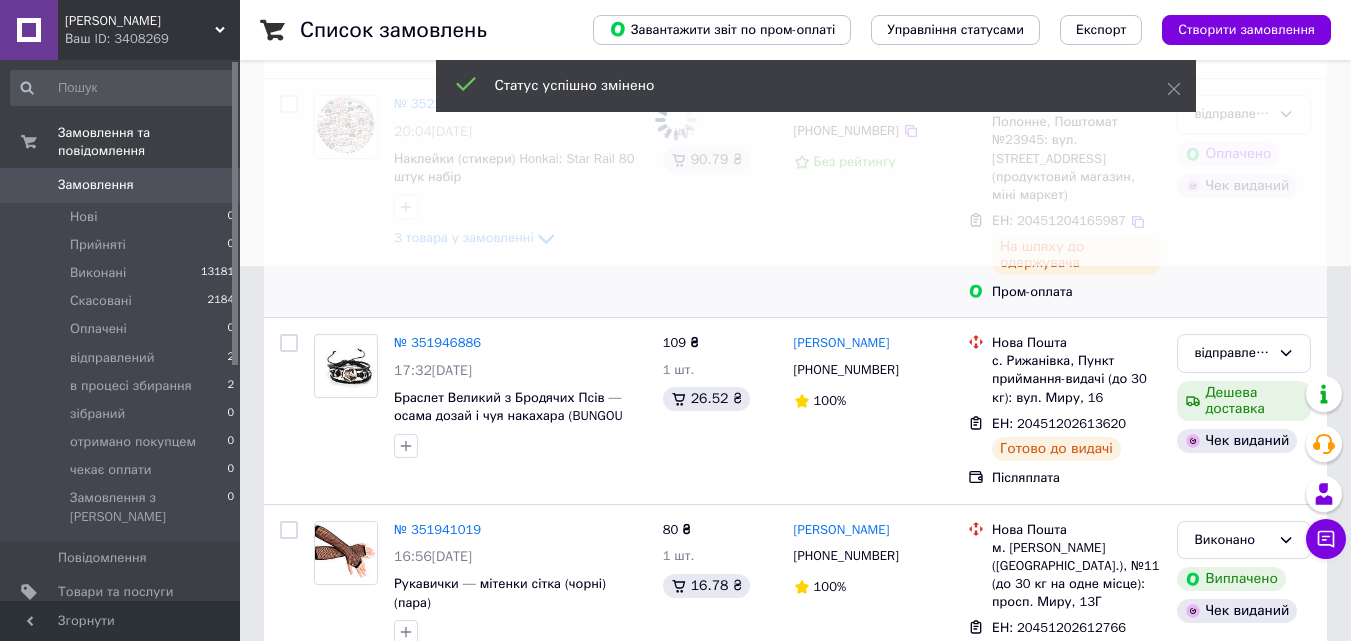 scroll, scrollTop: 400, scrollLeft: 0, axis: vertical 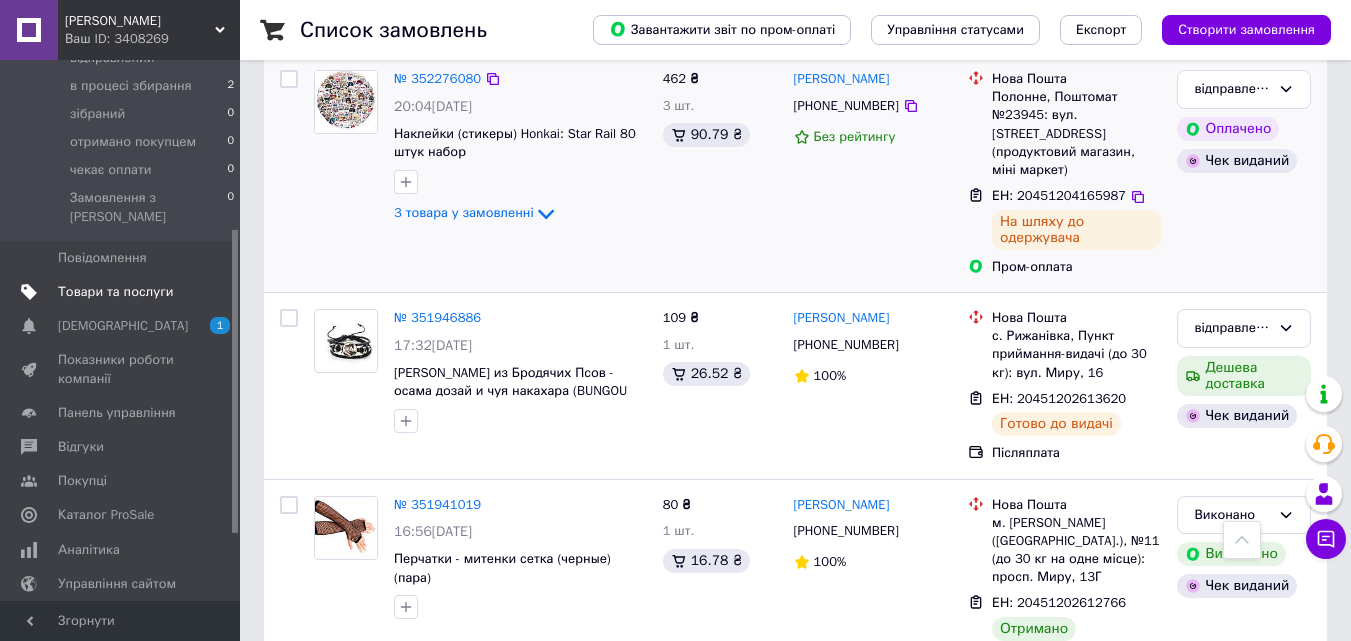 click on "Товари та послуги" at bounding box center [123, 292] 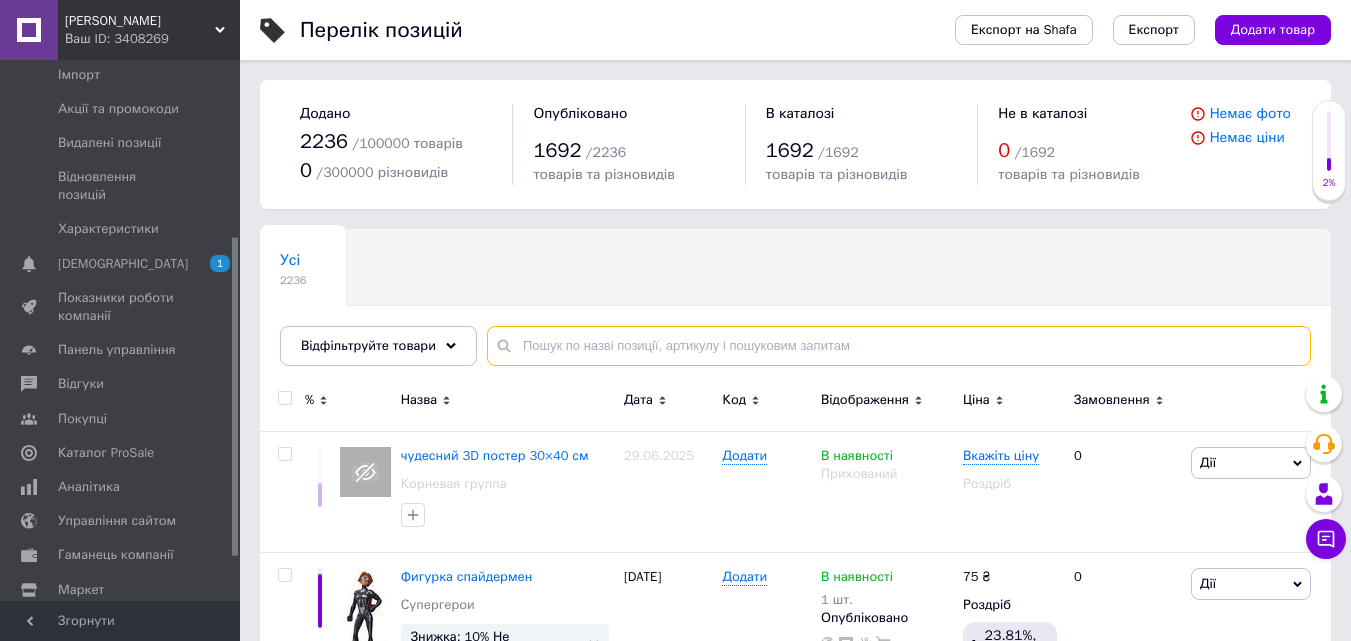 click at bounding box center (899, 346) 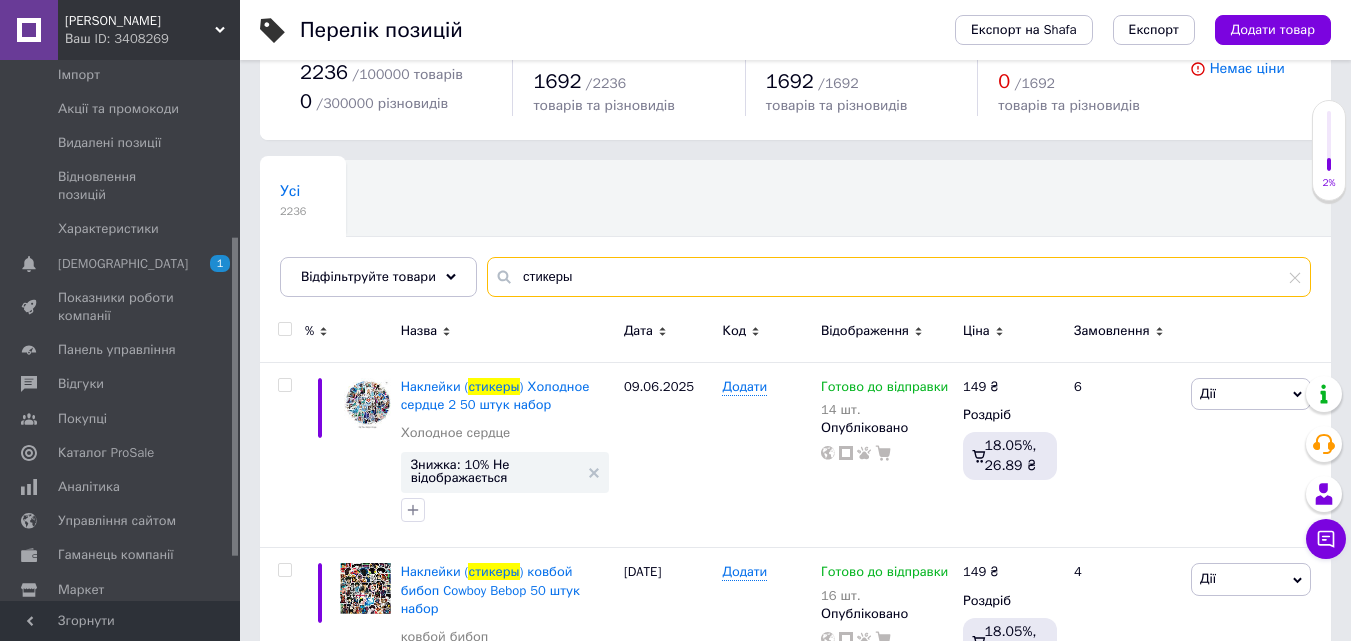 scroll, scrollTop: 100, scrollLeft: 0, axis: vertical 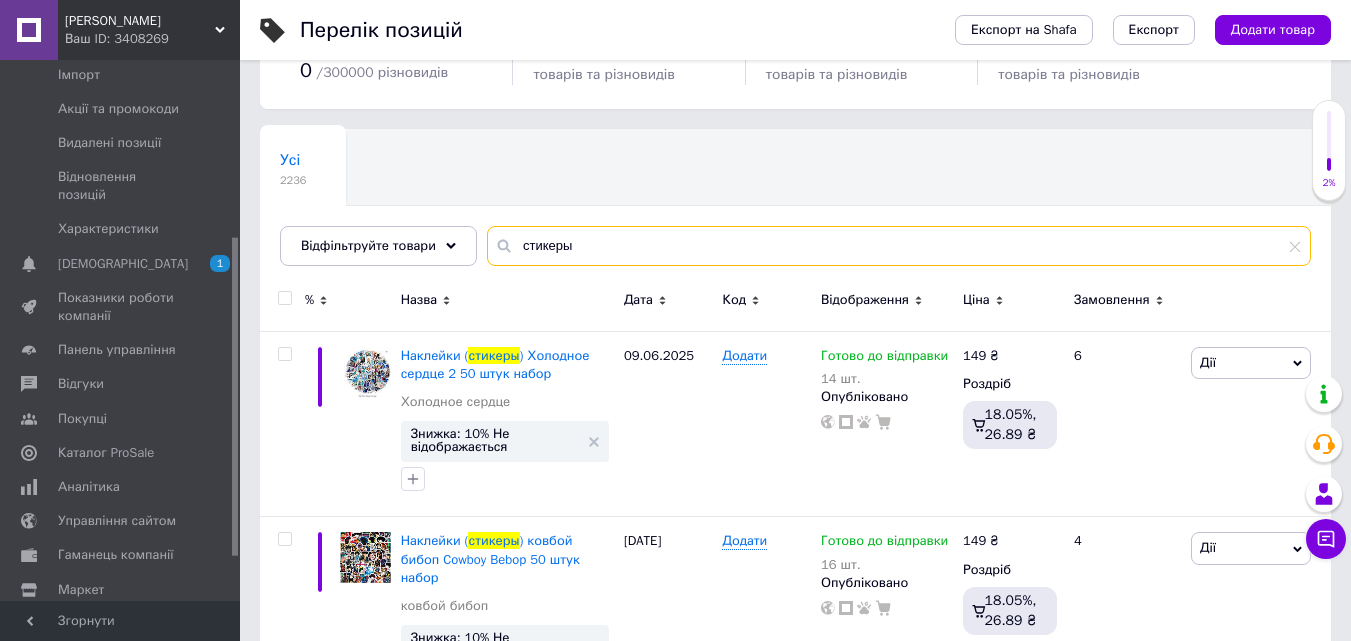 type on "стикеры" 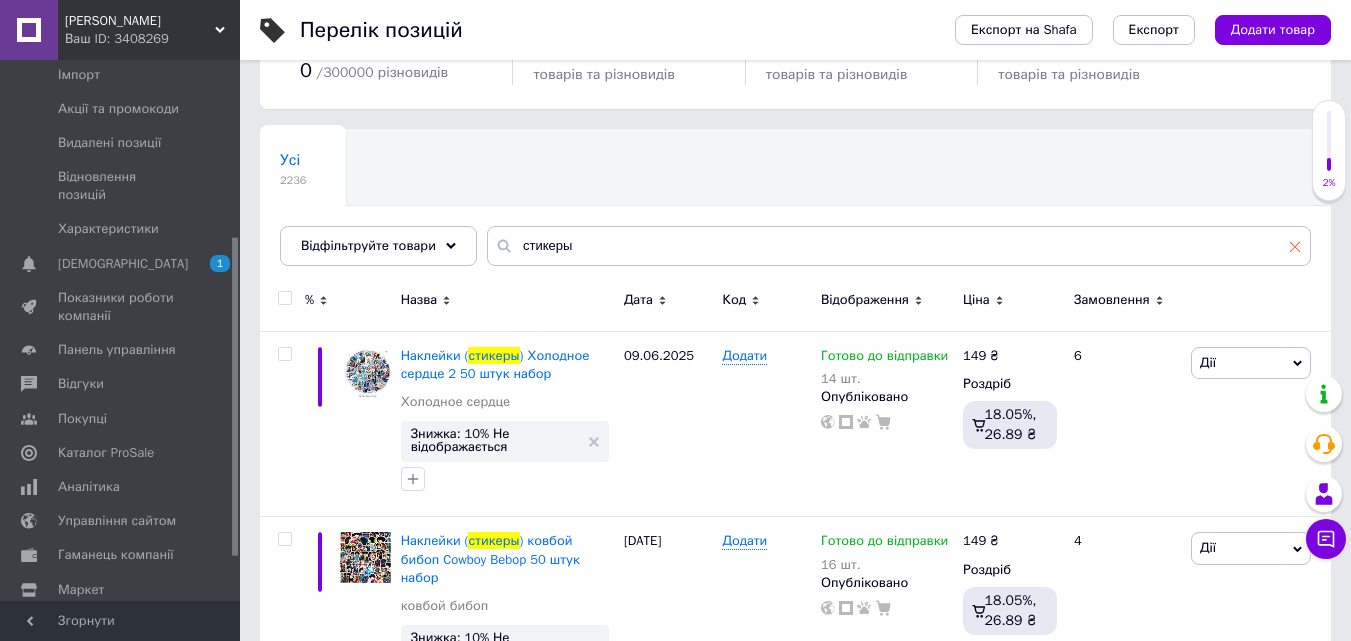 click 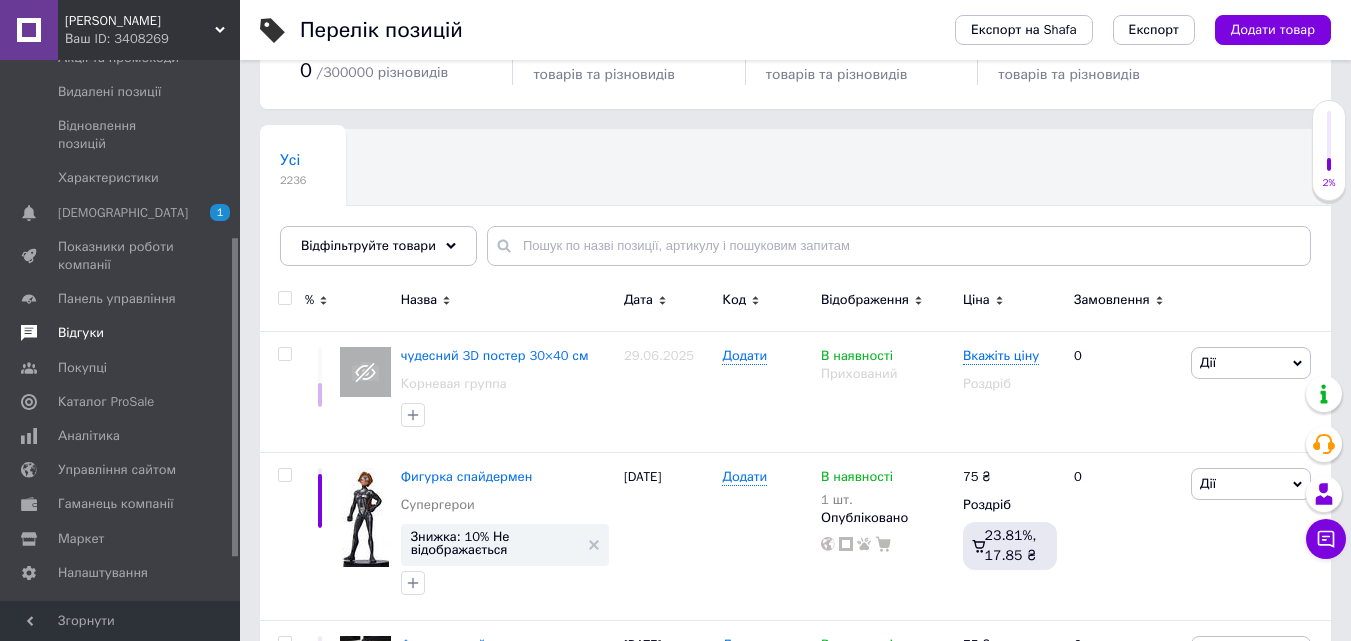 scroll, scrollTop: 374, scrollLeft: 0, axis: vertical 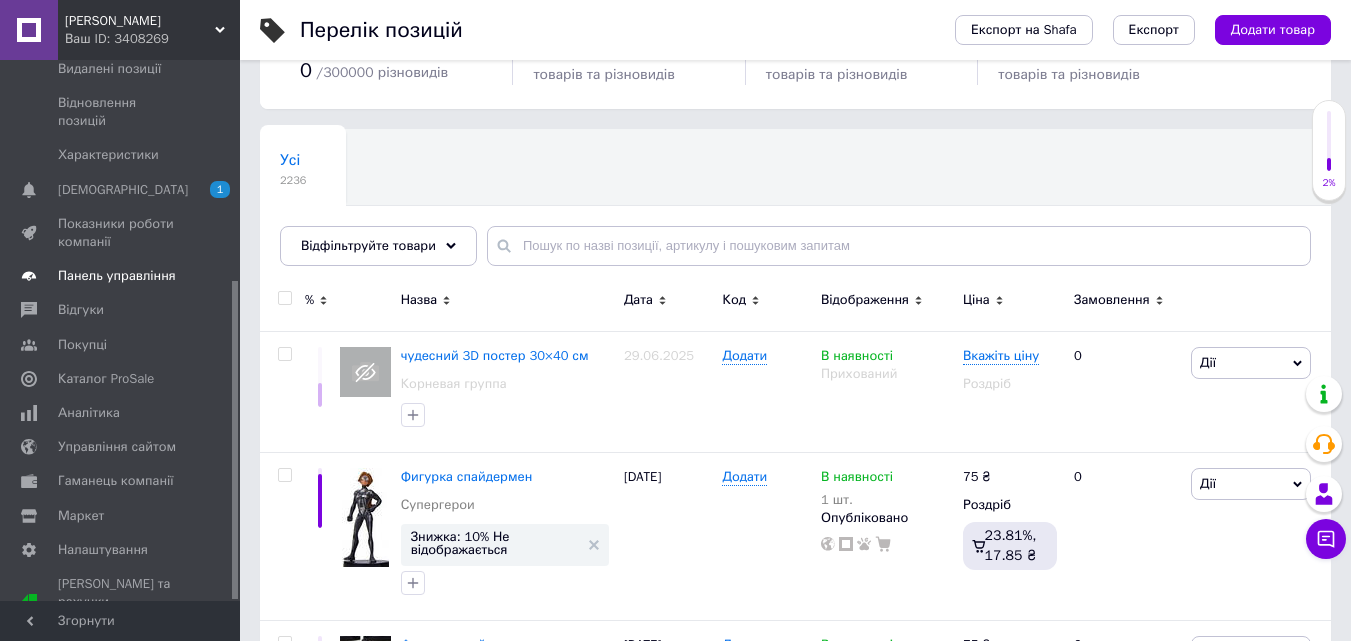 click on "Панель управління" at bounding box center (117, 276) 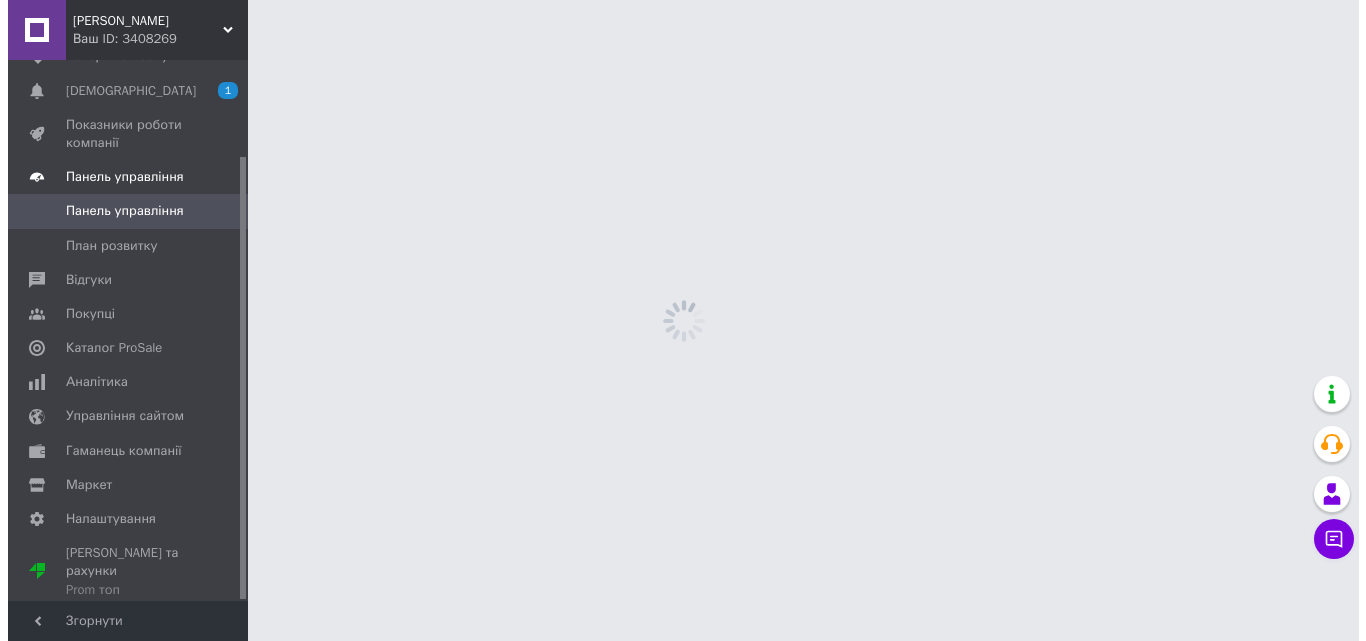 scroll, scrollTop: 0, scrollLeft: 0, axis: both 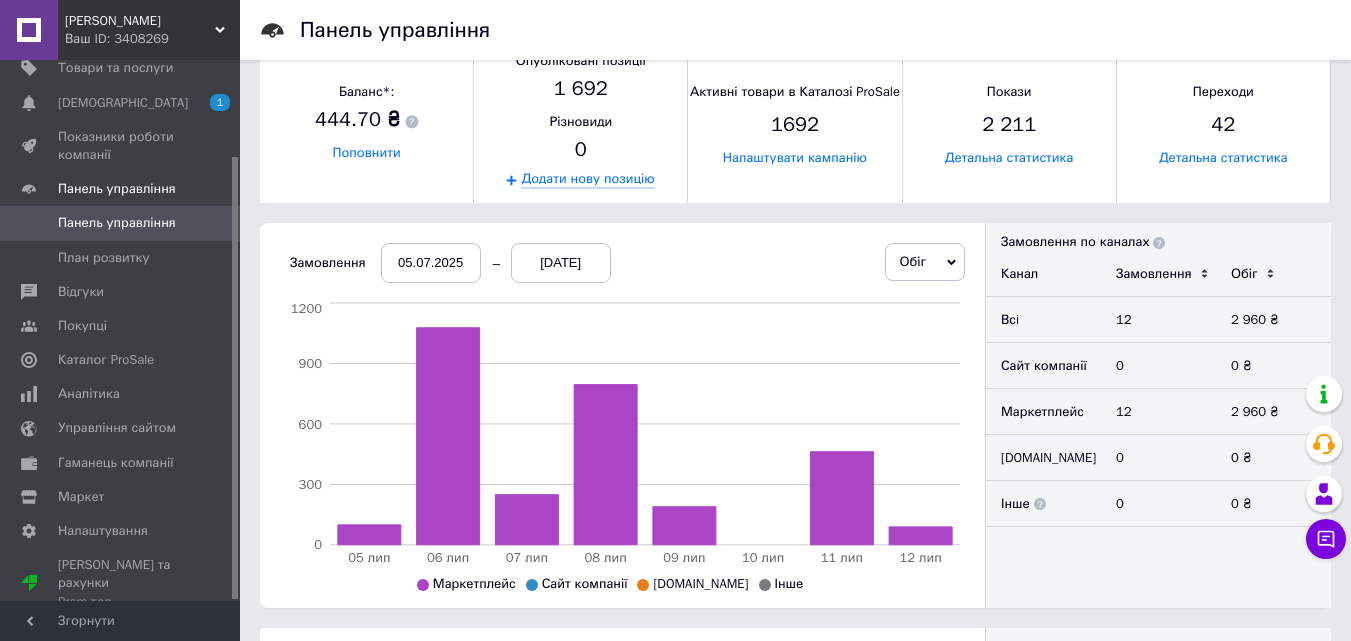 click on "Обіг" at bounding box center [925, 262] 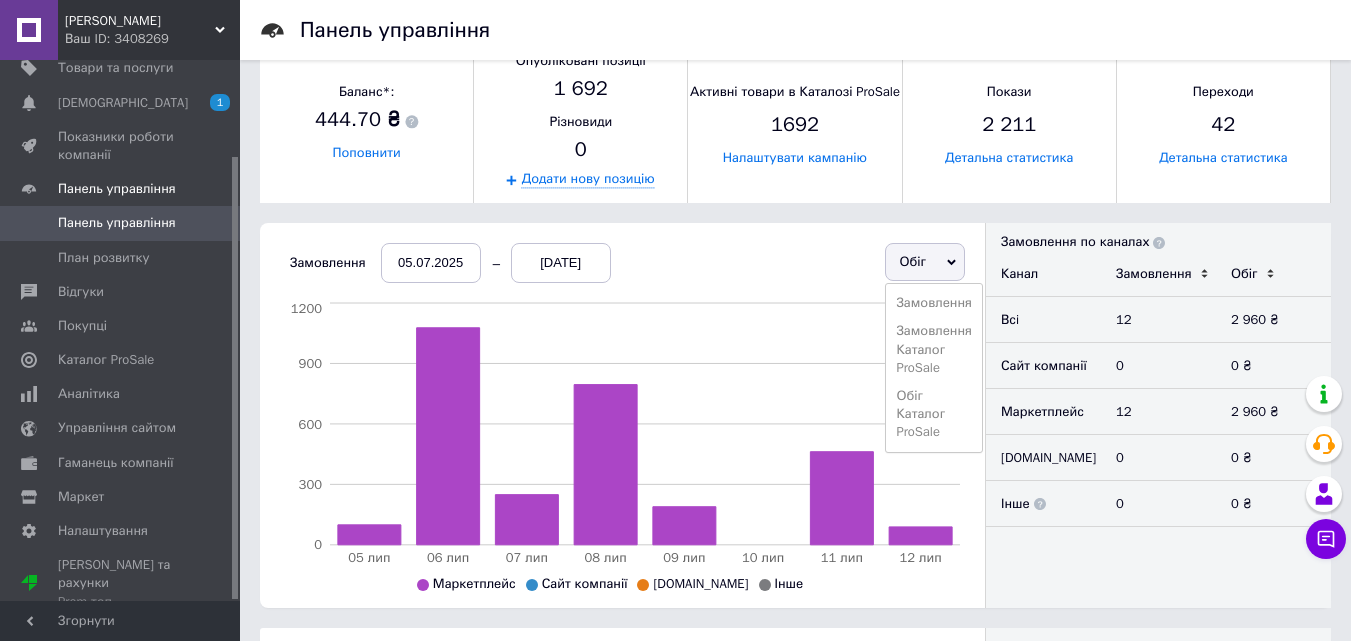 click on "Обіг" at bounding box center (925, 262) 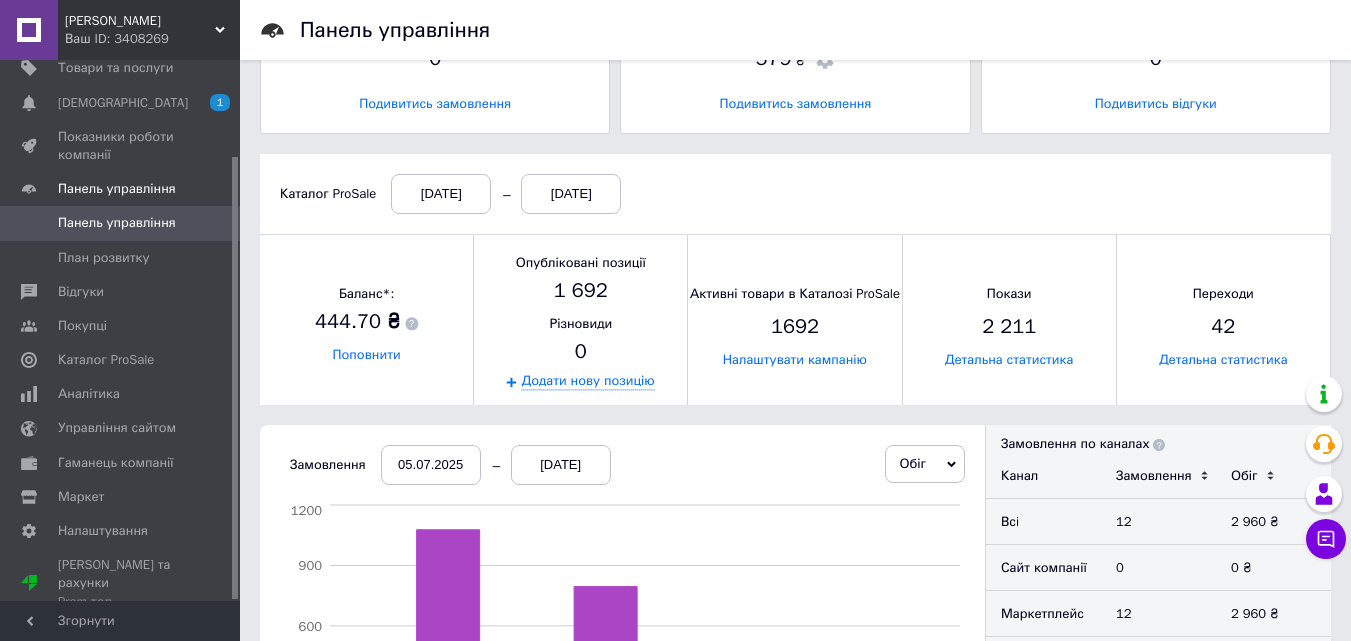 scroll, scrollTop: 0, scrollLeft: 0, axis: both 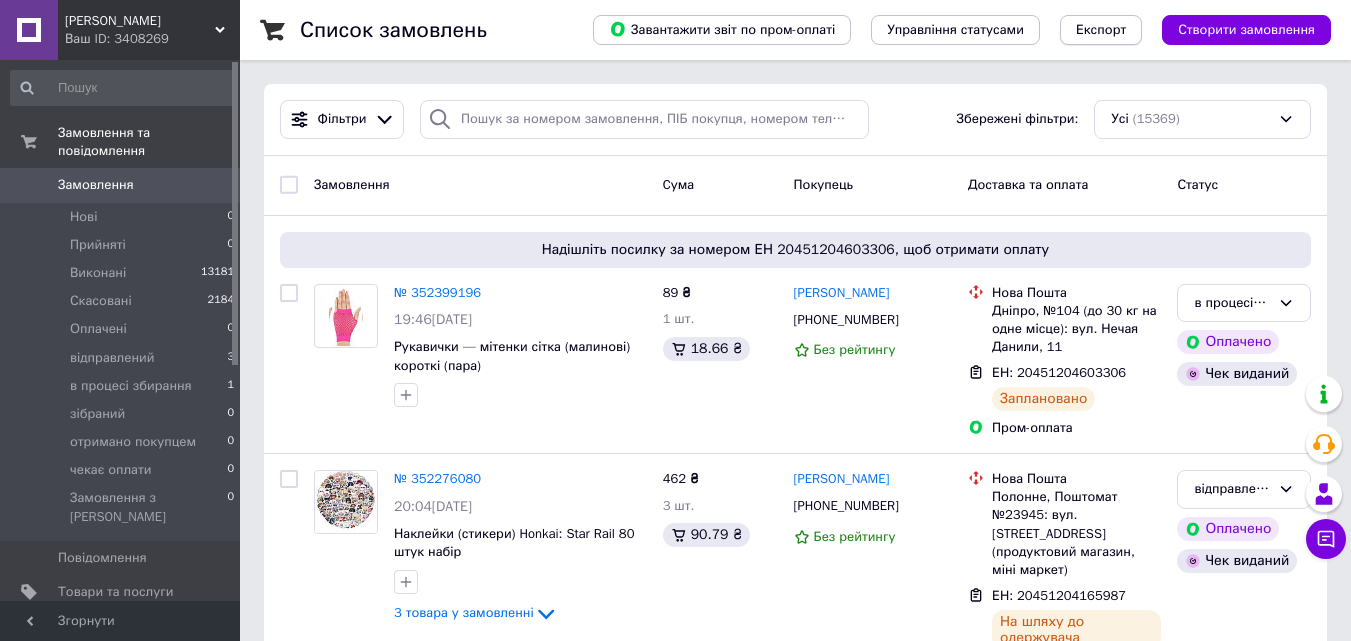 click on "Експорт" at bounding box center (1101, 30) 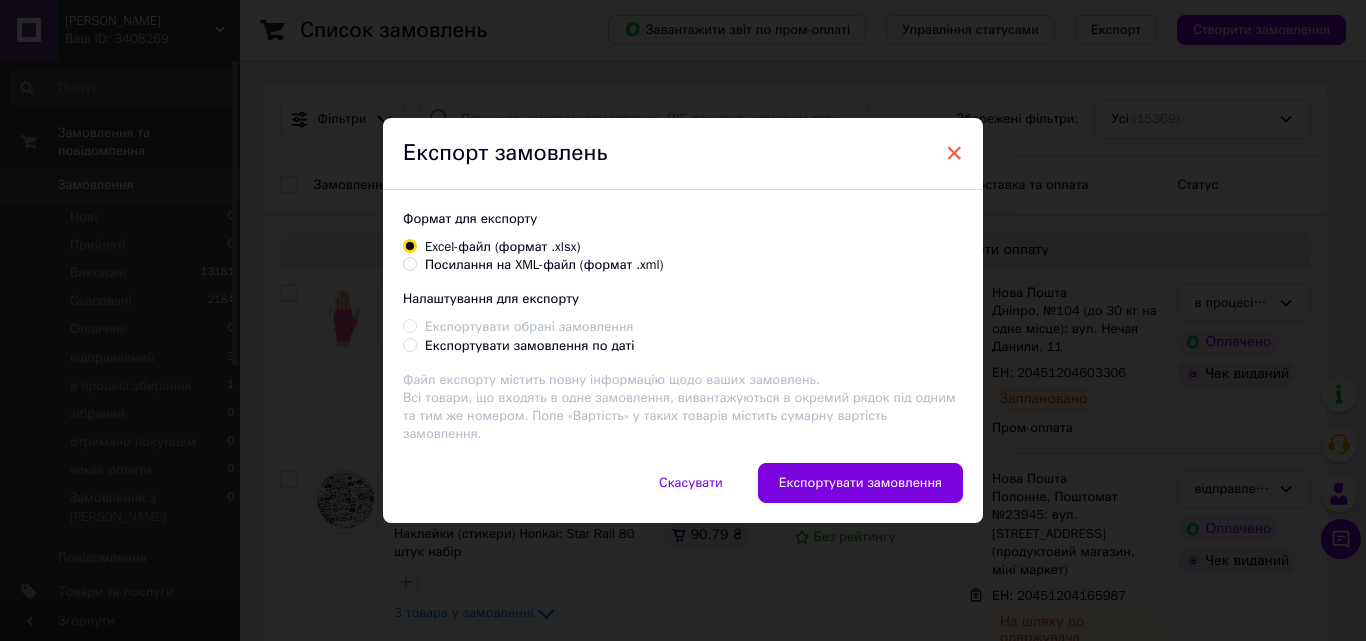 click on "×" at bounding box center (954, 153) 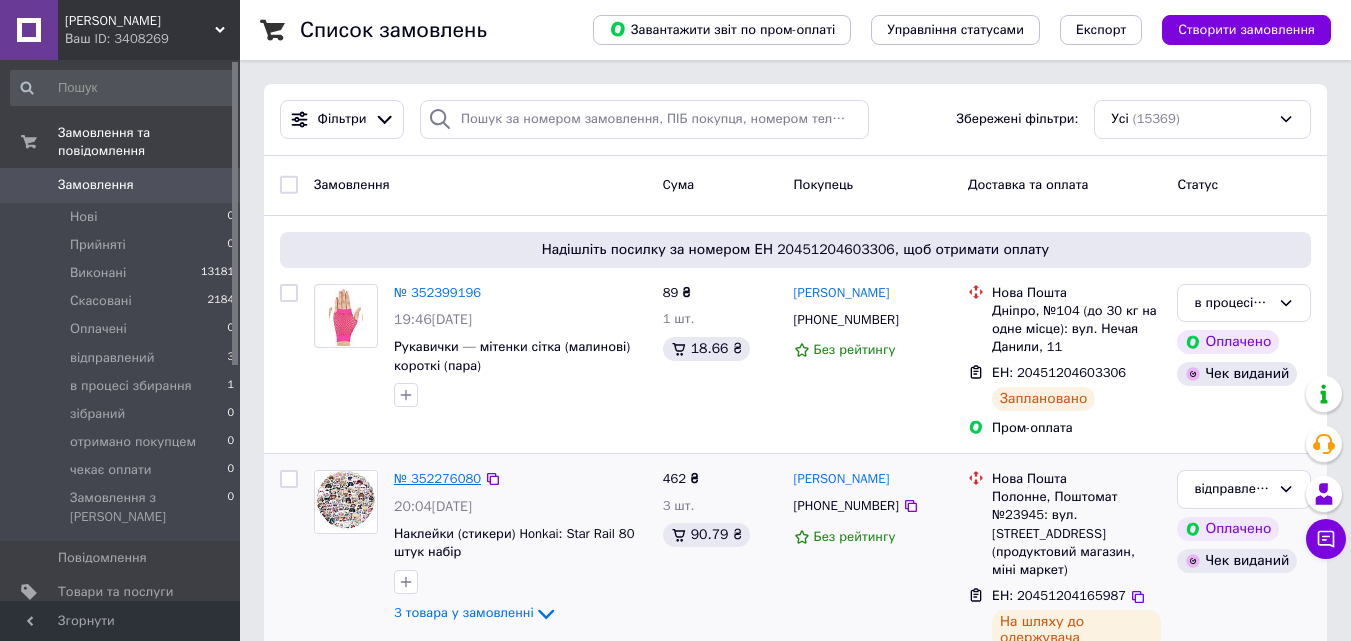click on "№ 352276080" at bounding box center [437, 478] 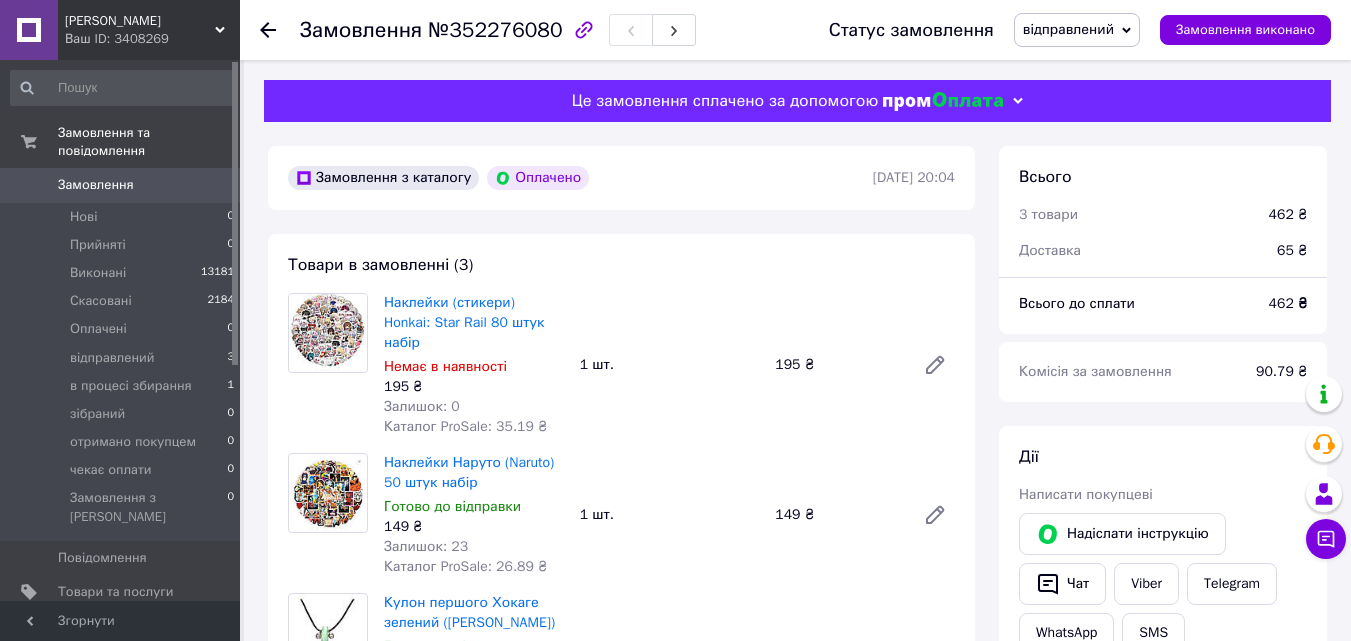 scroll, scrollTop: 40, scrollLeft: 0, axis: vertical 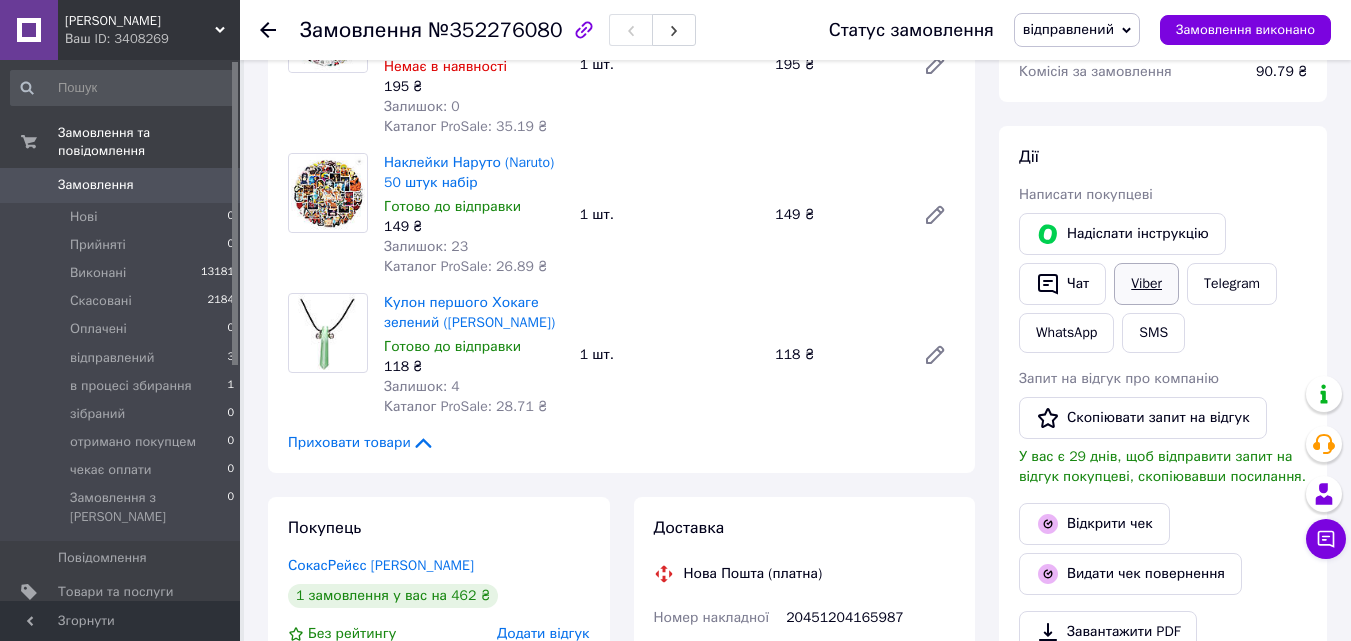 click on "Viber" at bounding box center (1146, 284) 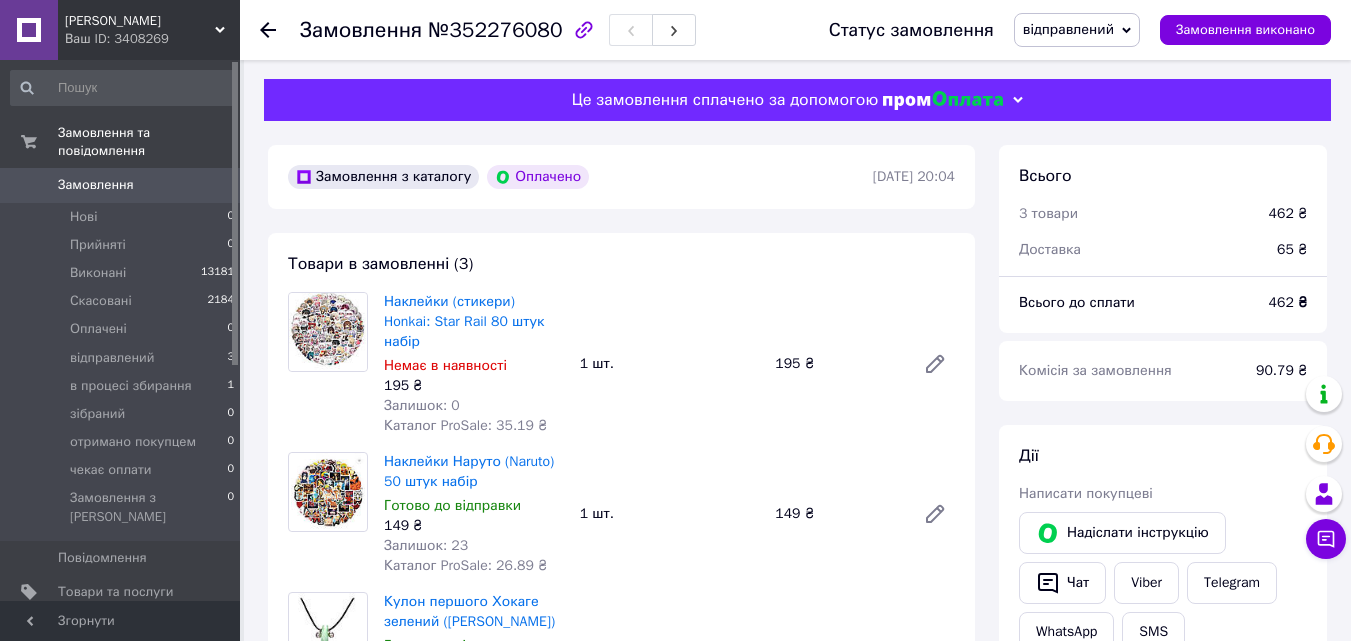 scroll, scrollTop: 0, scrollLeft: 0, axis: both 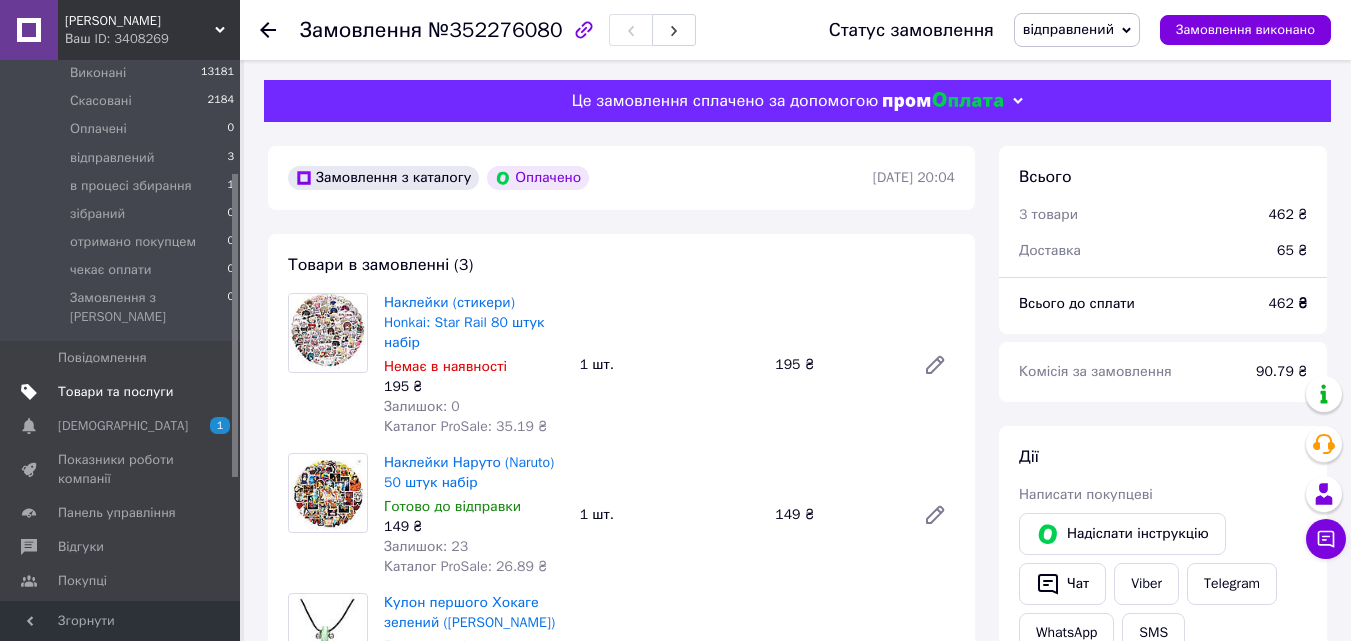 click on "Товари та послуги" at bounding box center (115, 392) 